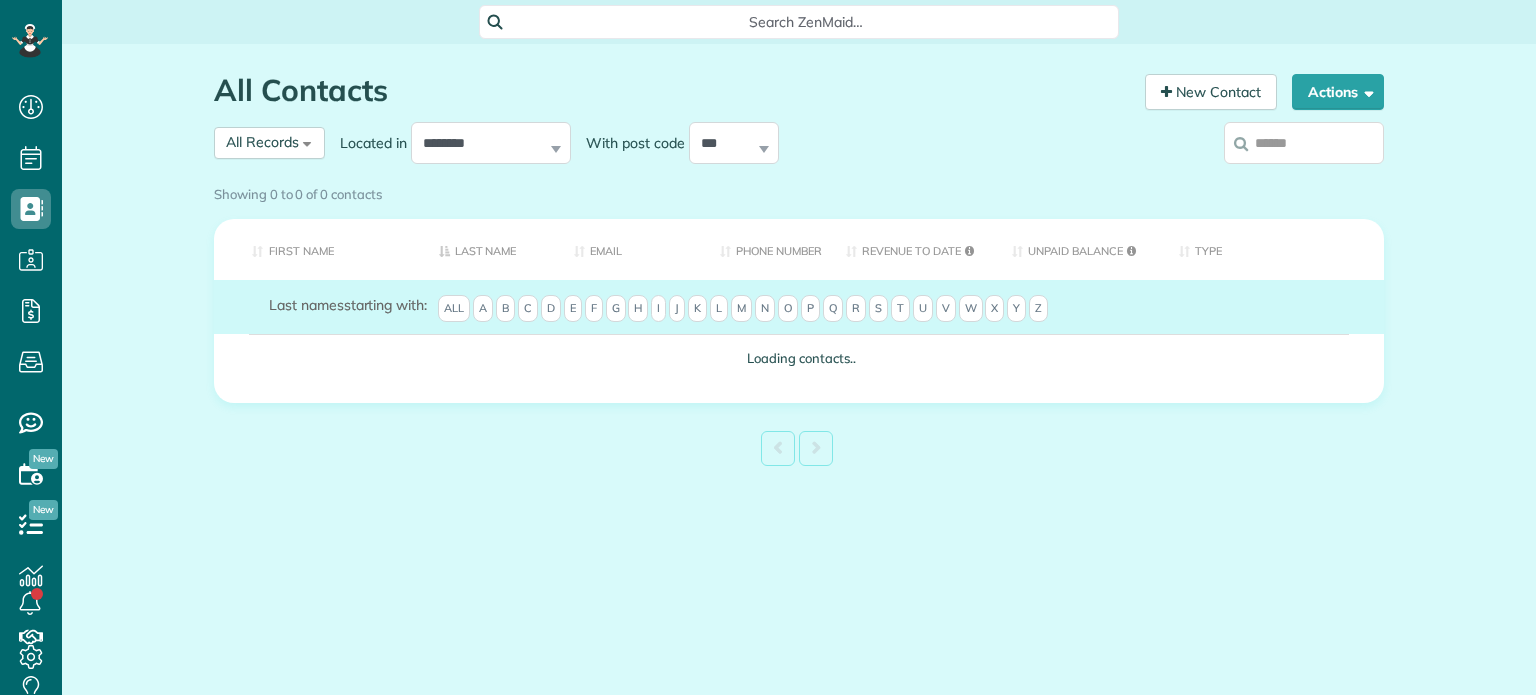 scroll, scrollTop: 0, scrollLeft: 0, axis: both 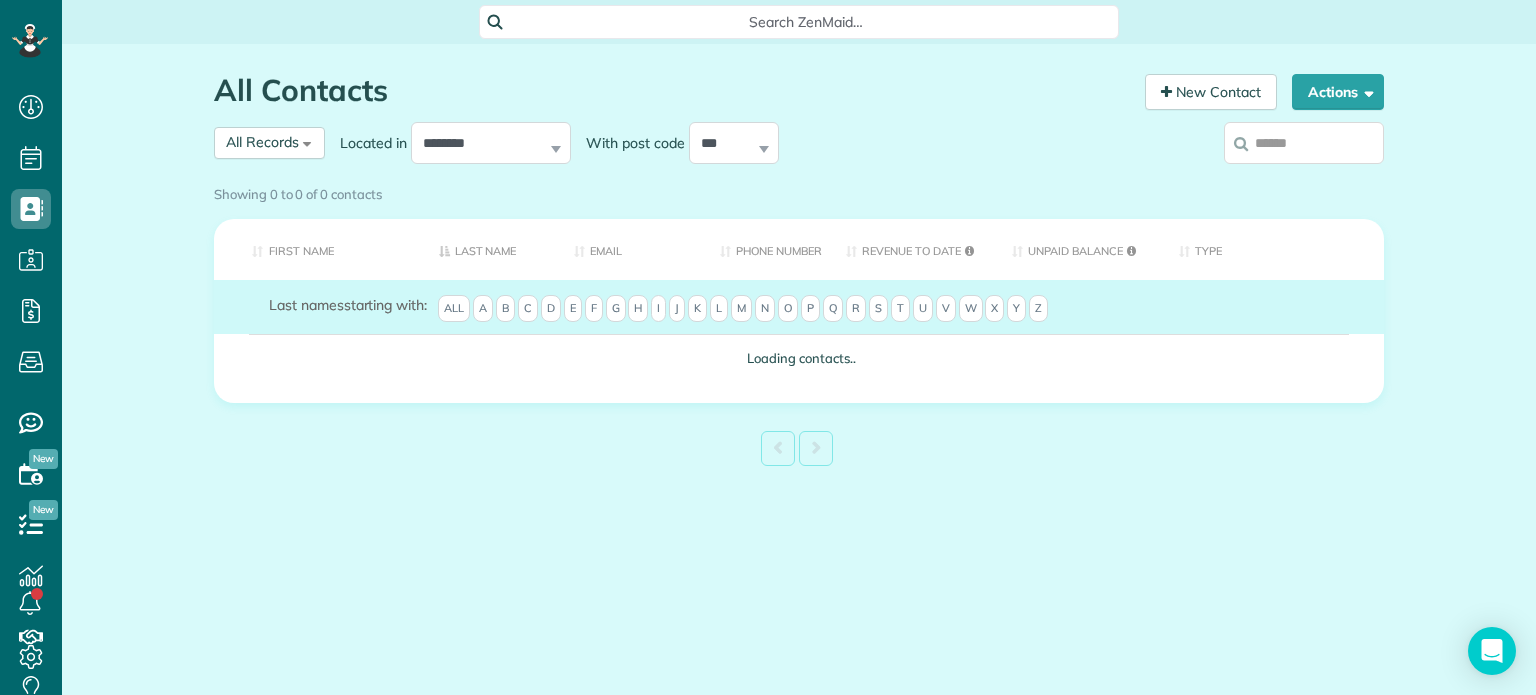 click at bounding box center (1304, 143) 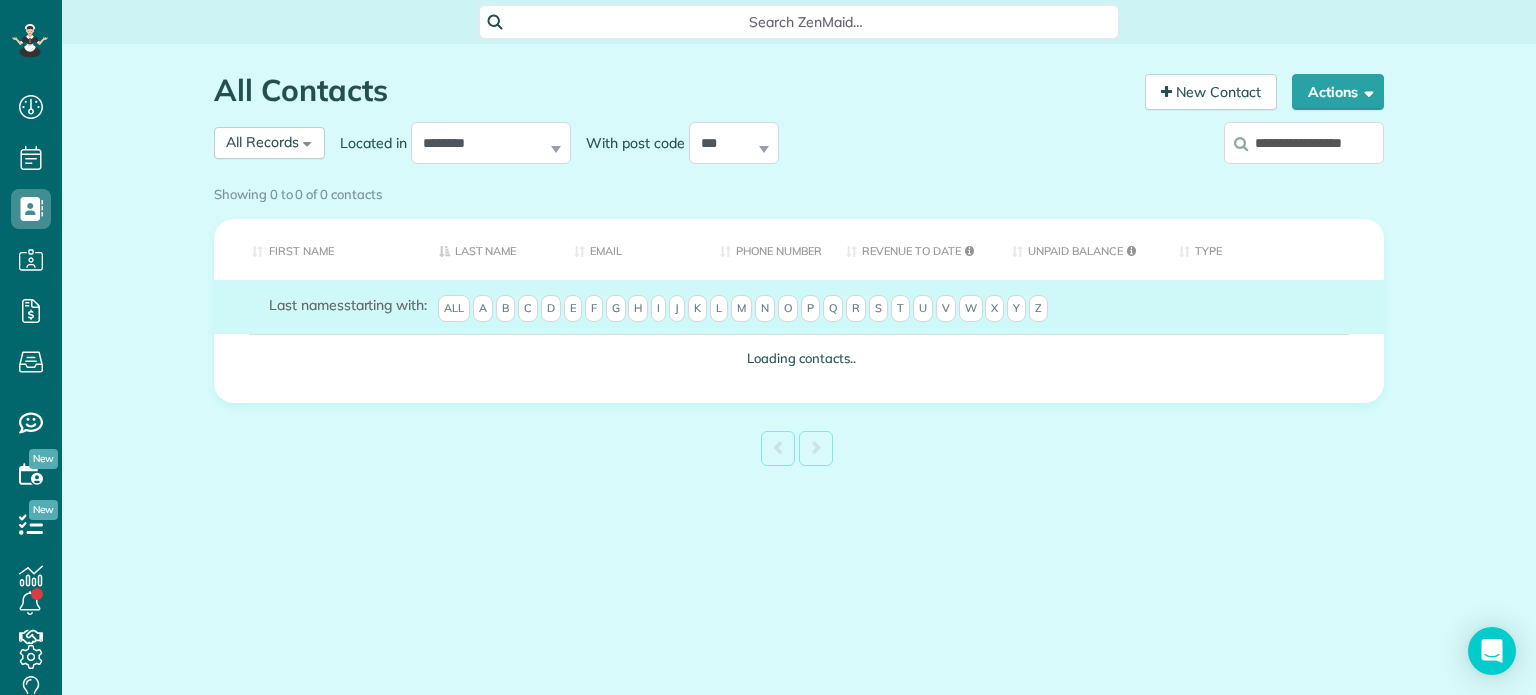 scroll, scrollTop: 0, scrollLeft: 20, axis: horizontal 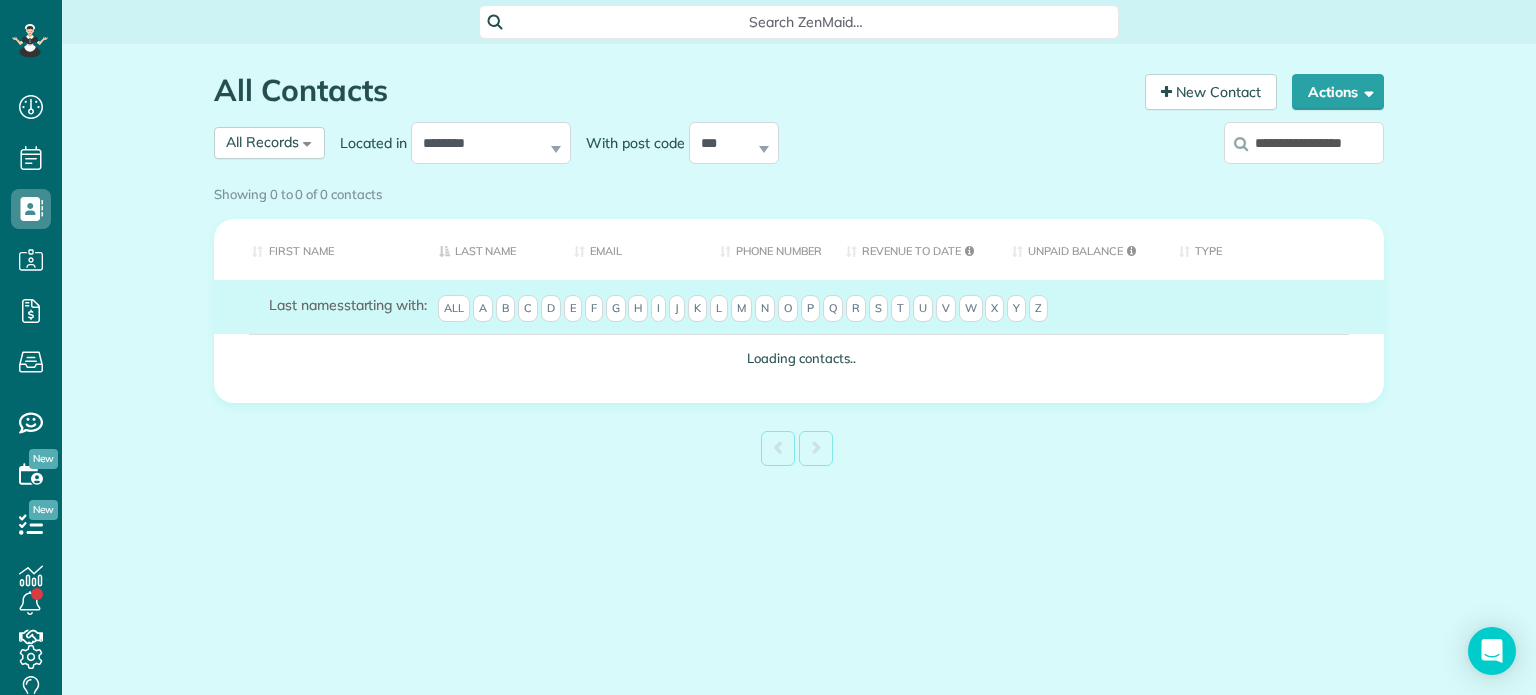 type on "**********" 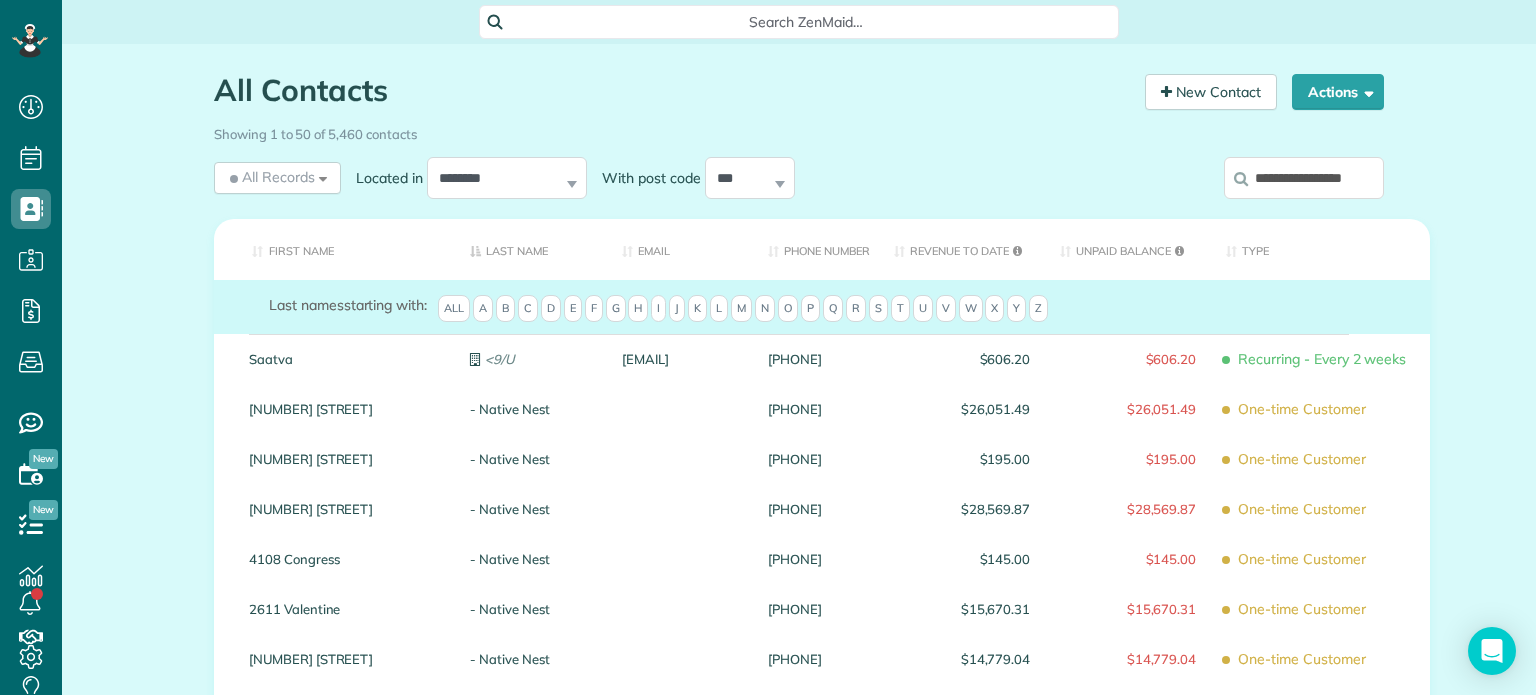 click on "**********" at bounding box center (1304, 178) 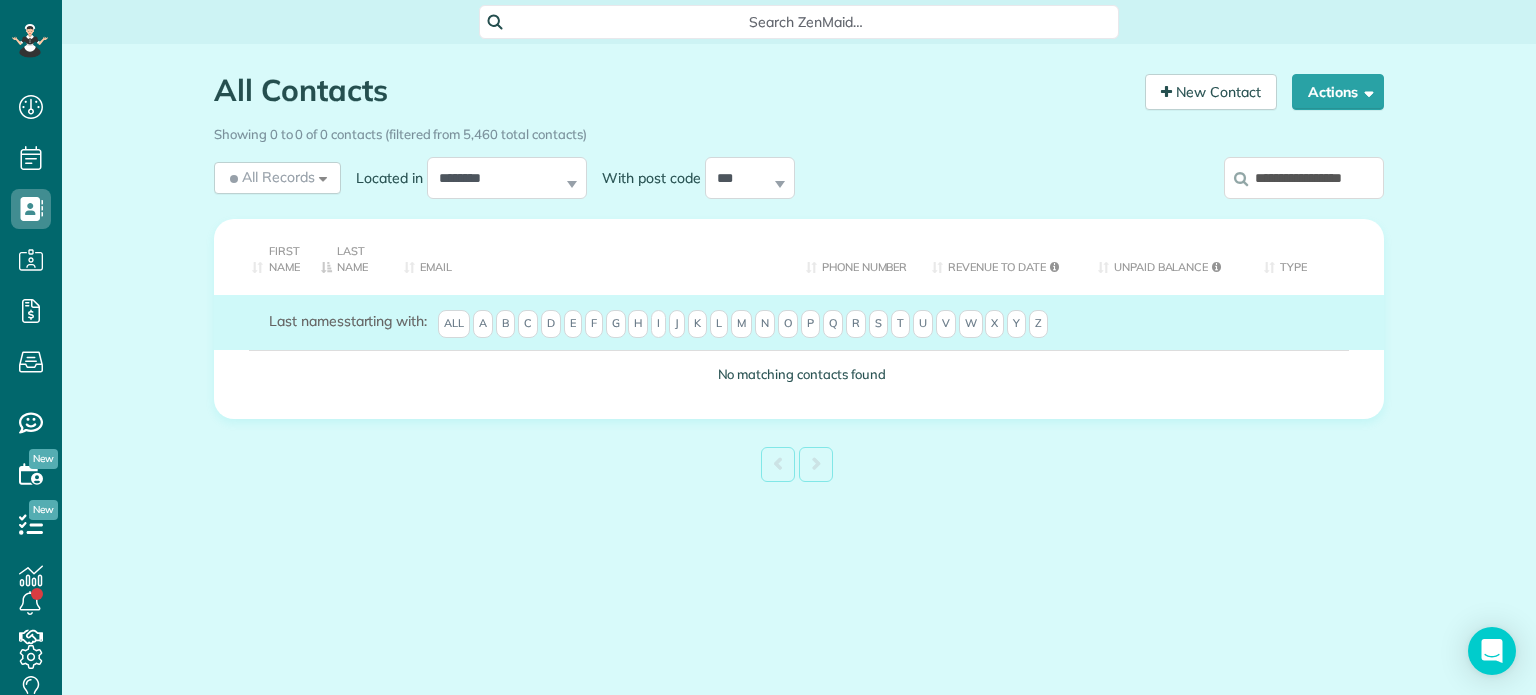 click on "**********" at bounding box center (1304, 178) 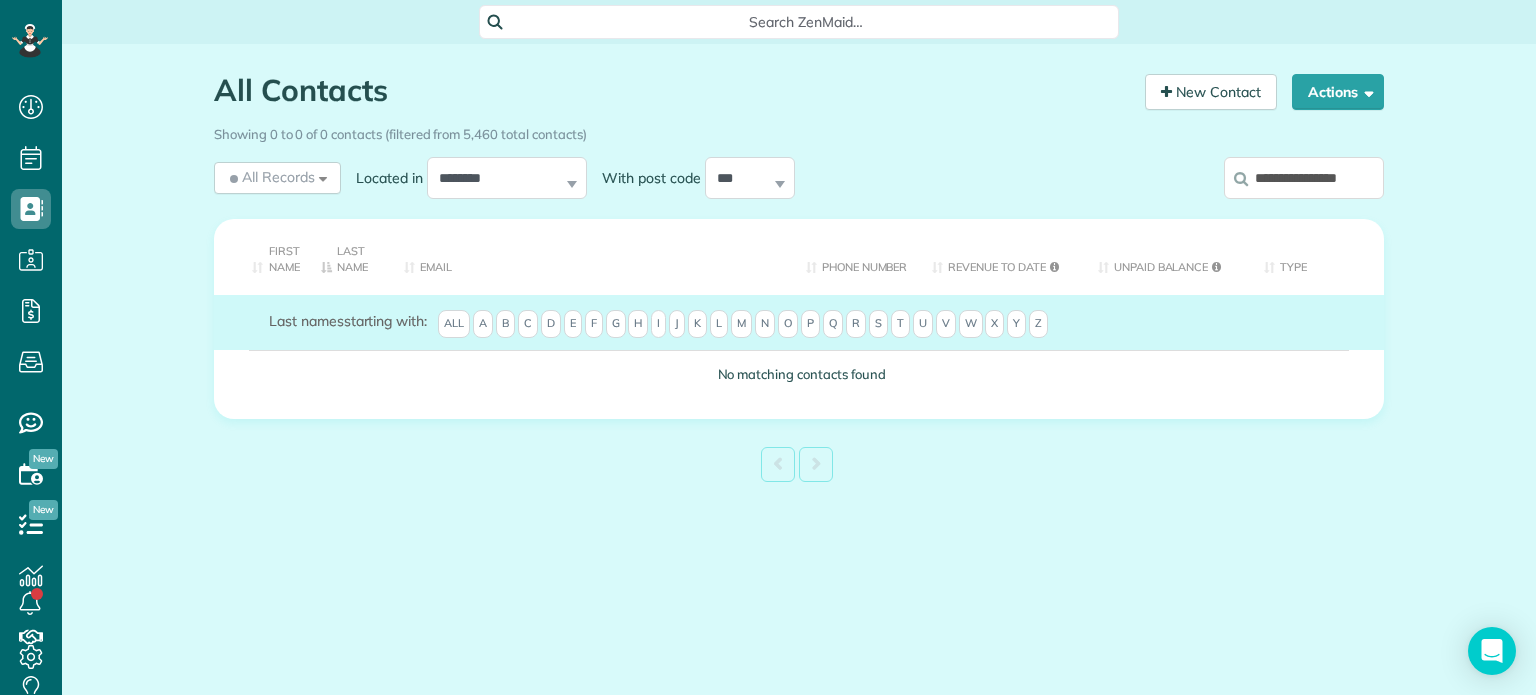 scroll, scrollTop: 0, scrollLeft: 16, axis: horizontal 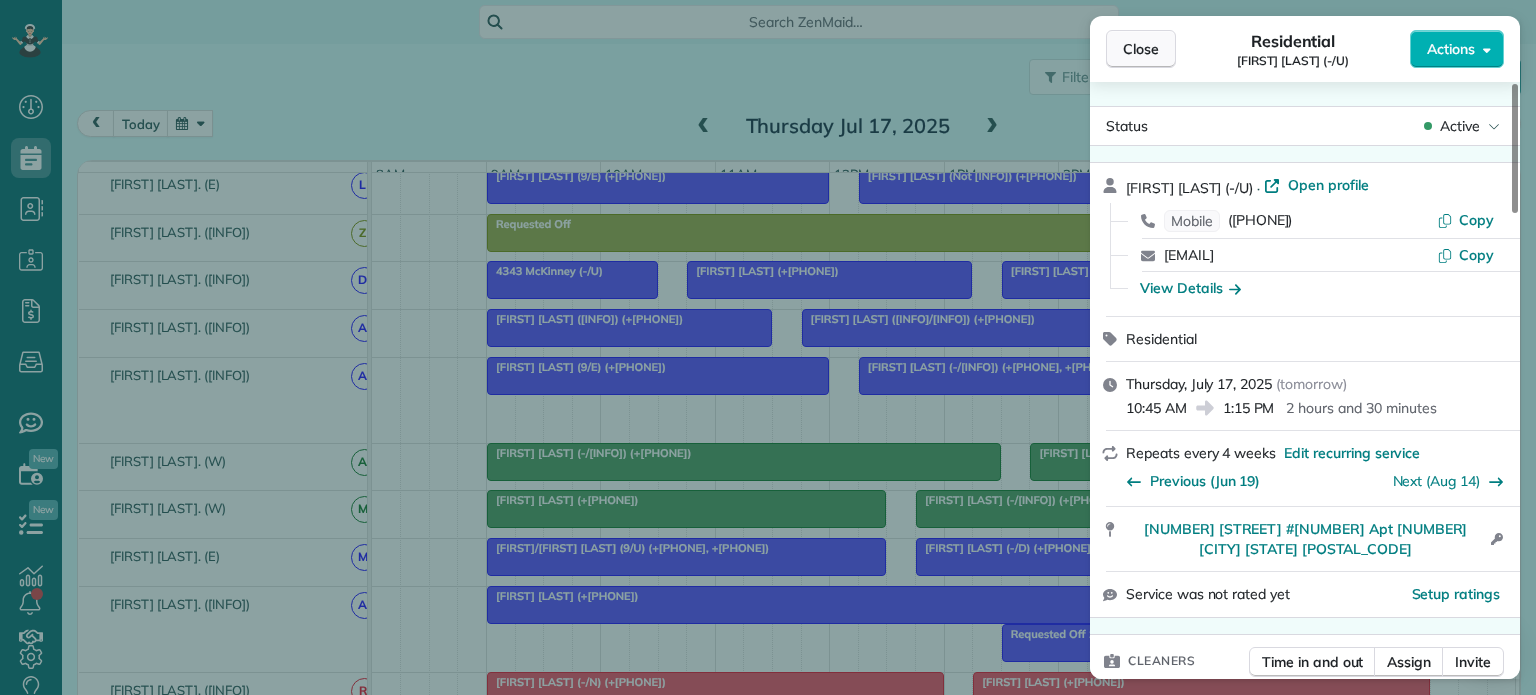 click on "Close" at bounding box center (1141, 49) 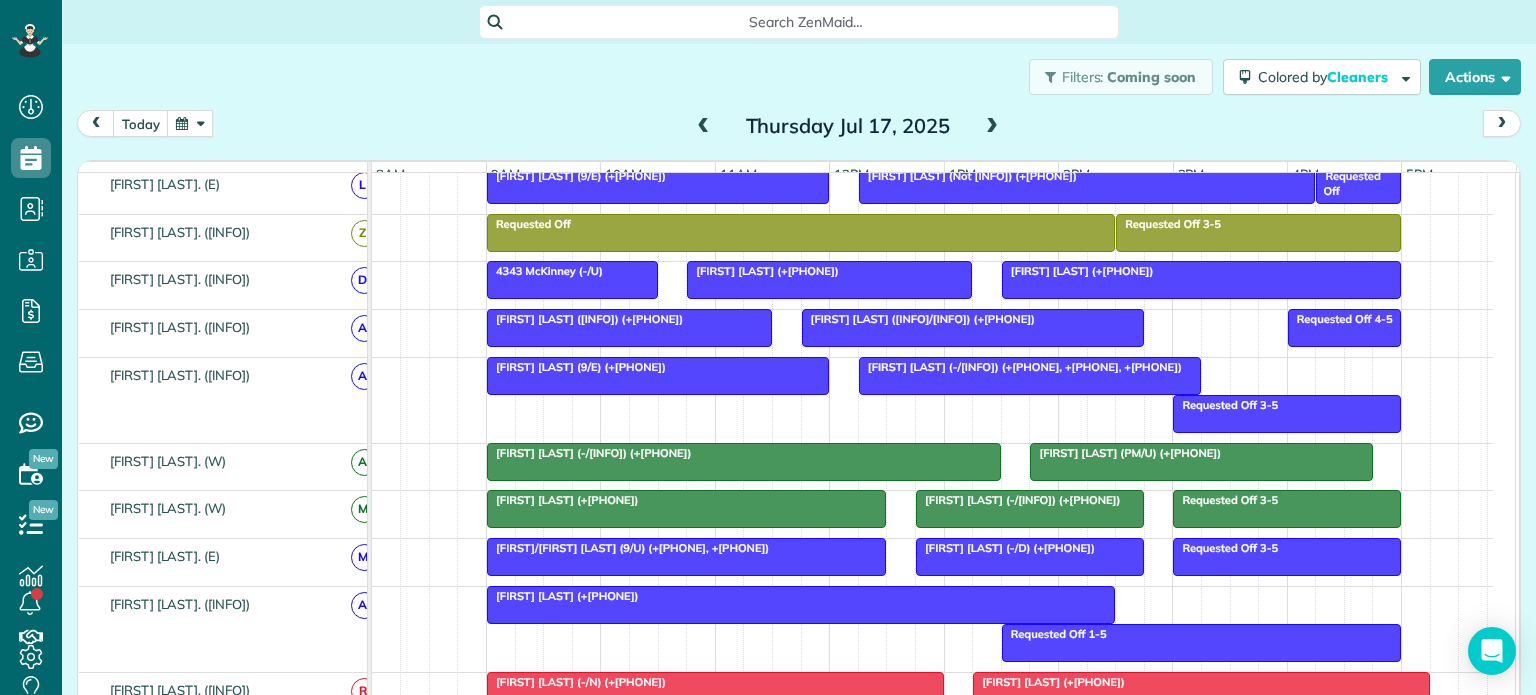 click at bounding box center (190, 123) 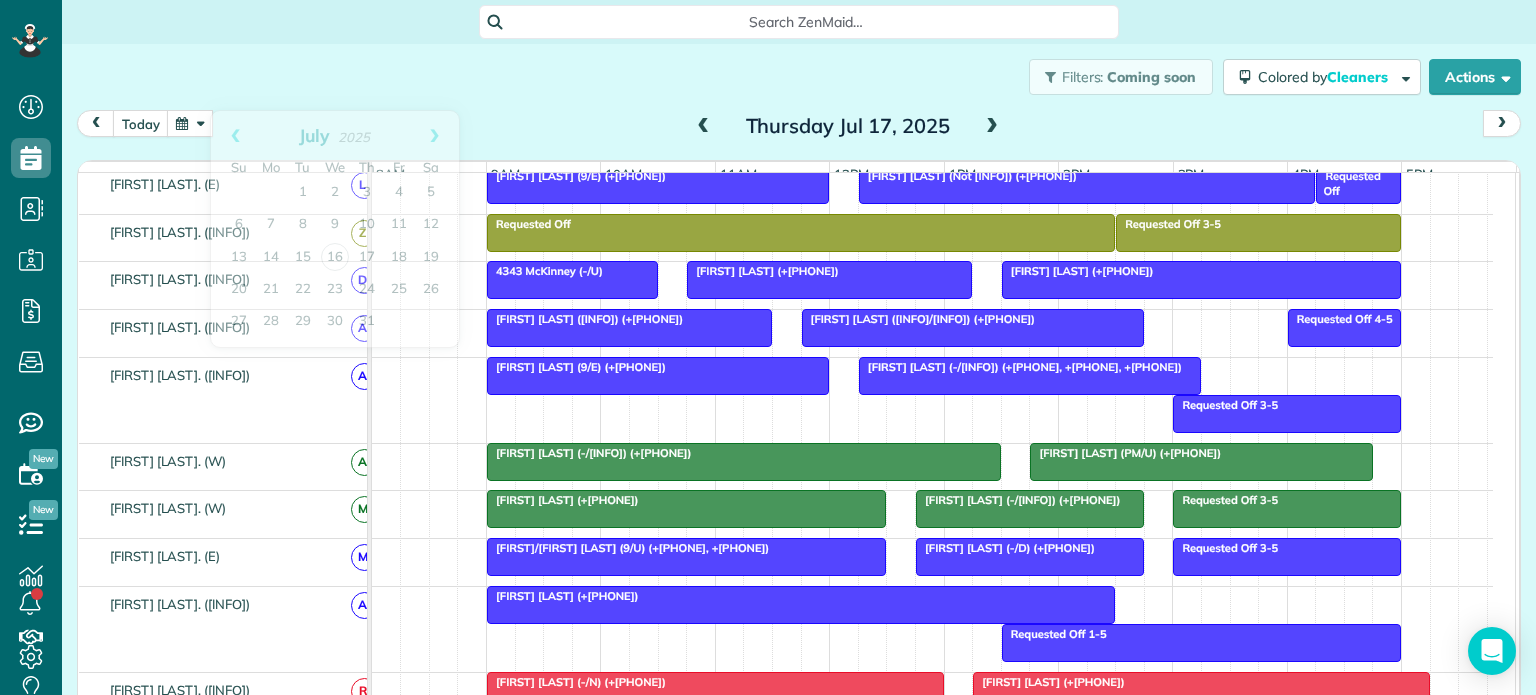 click on "Filters:   Coming soon
Colored by  Cleaners
Color by Cleaner
Color by Team
Color by Status
Color by Recurrence
Color by Paid/Unpaid
Filters  Default
Schedule Changes
Actions
Create Appointment
Create Task
Clock In/Out
Send Work Orders
Print Route Sheets
Today's Emails/Texts
Export data.." at bounding box center (799, 77) 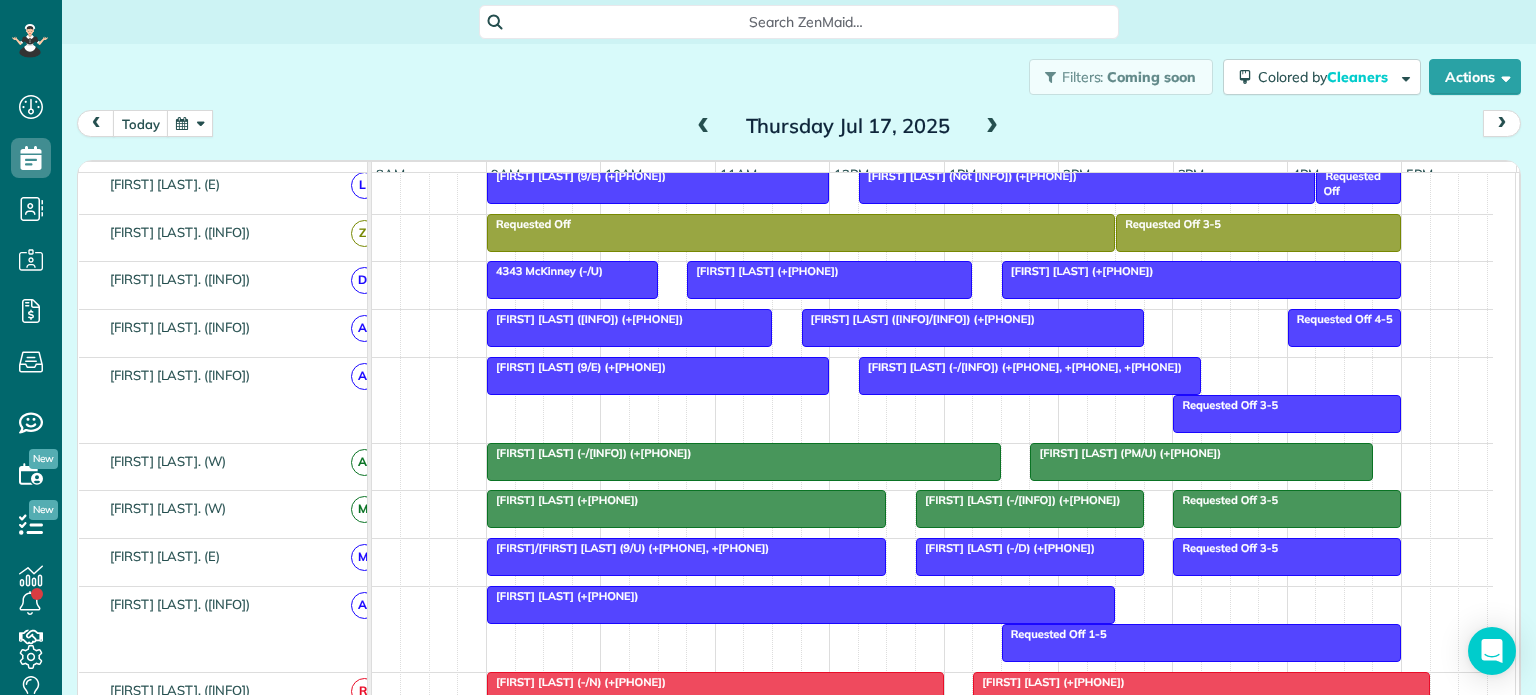 click at bounding box center (190, 123) 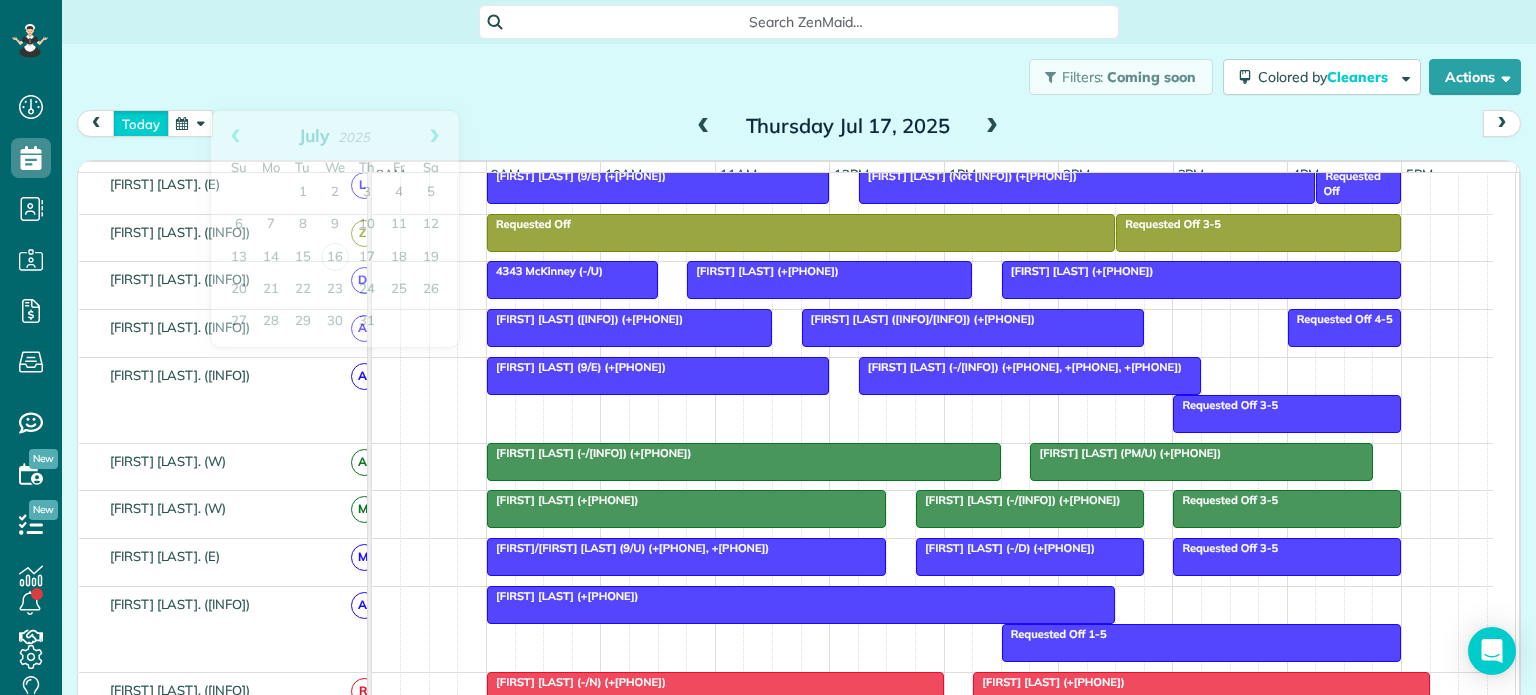 click on "today" at bounding box center (141, 123) 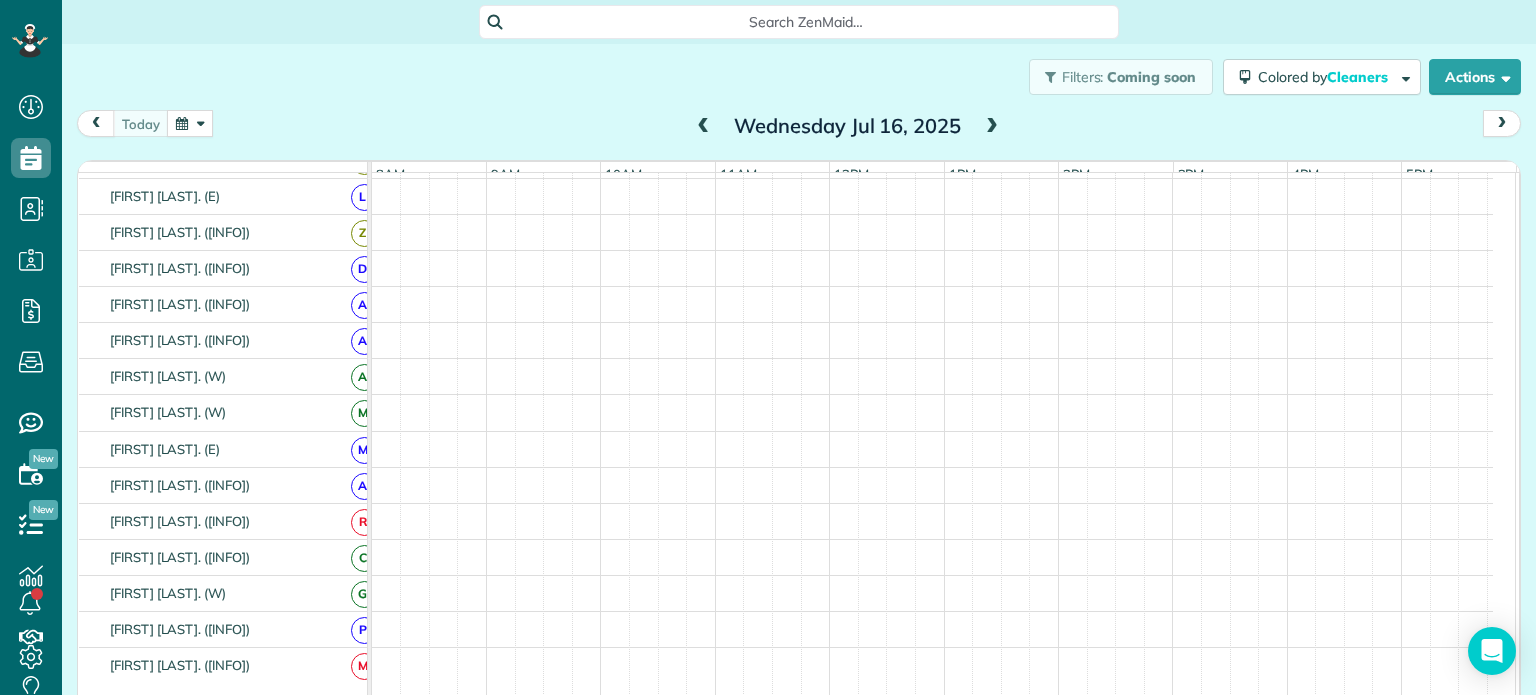 scroll, scrollTop: 816, scrollLeft: 0, axis: vertical 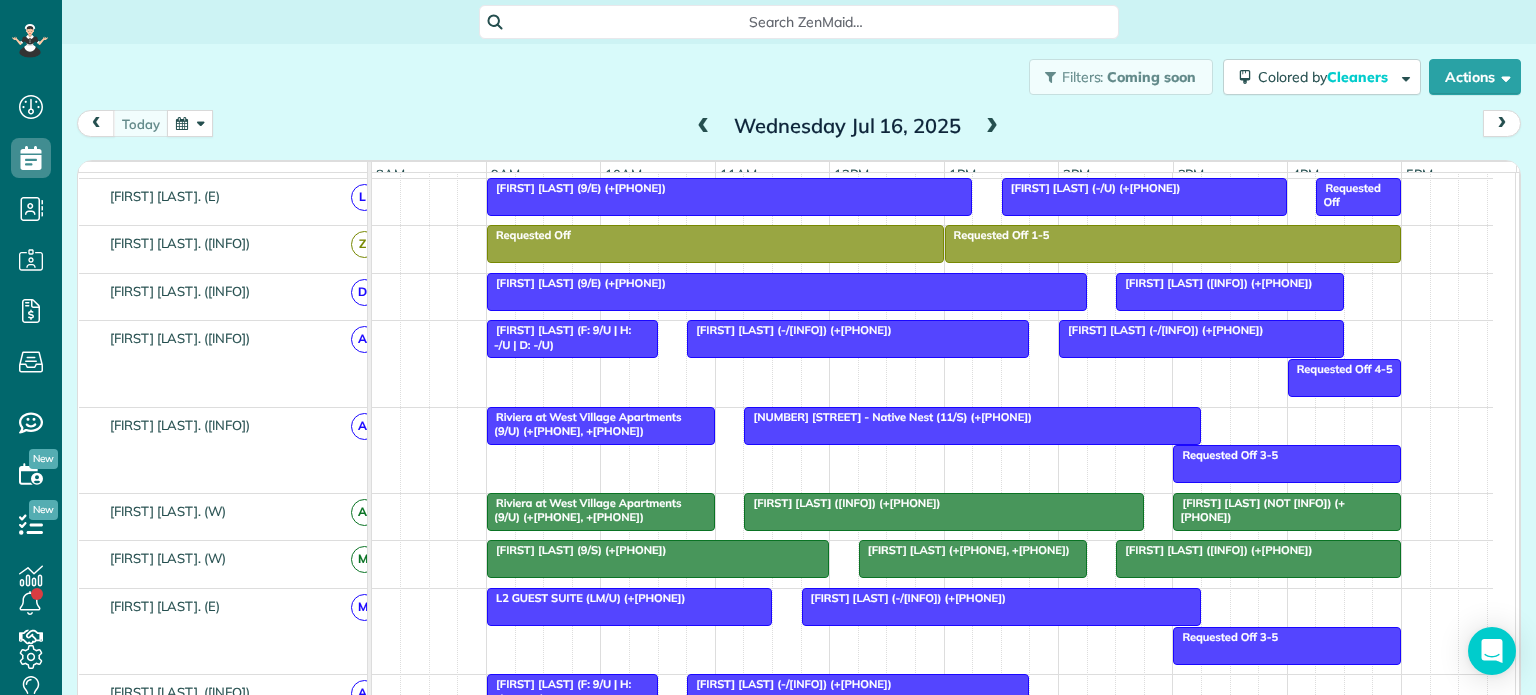 click at bounding box center [992, 127] 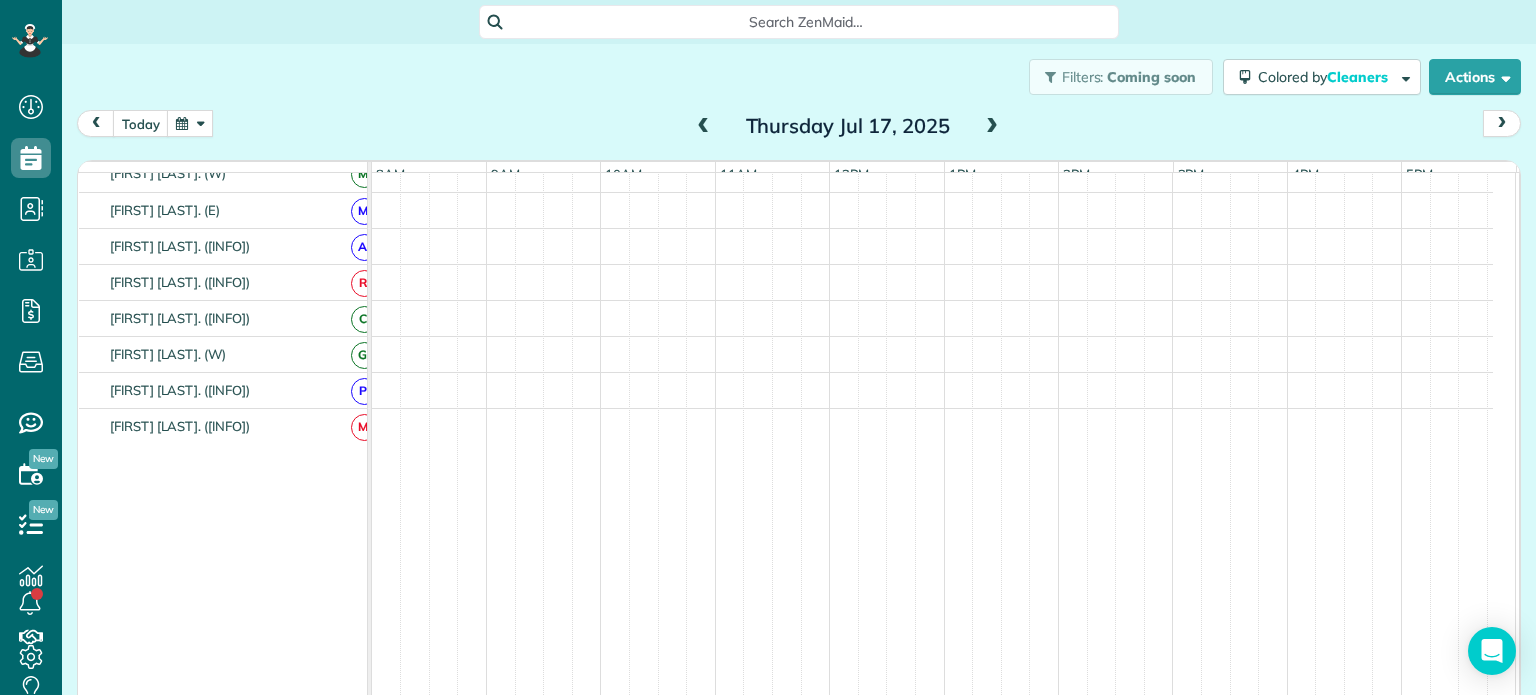 scroll, scrollTop: 577, scrollLeft: 0, axis: vertical 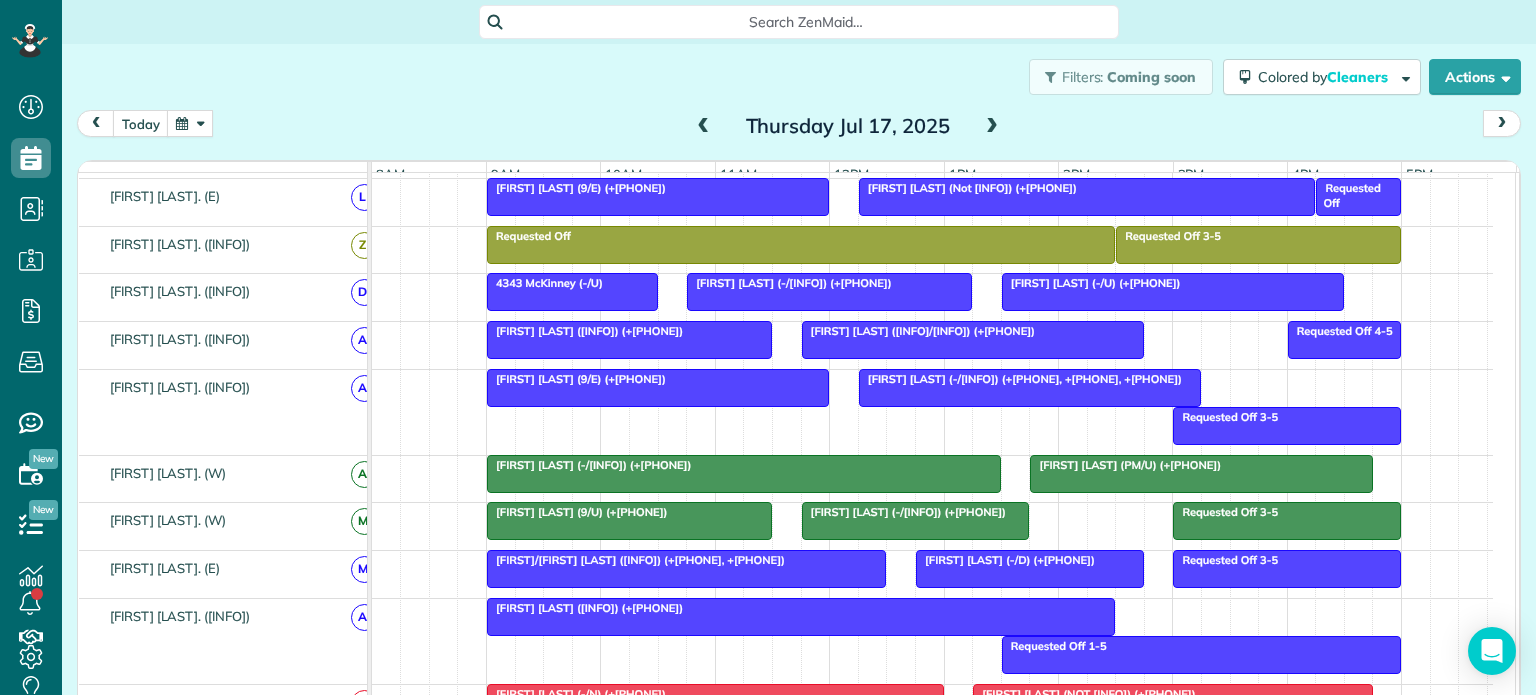click at bounding box center [992, 127] 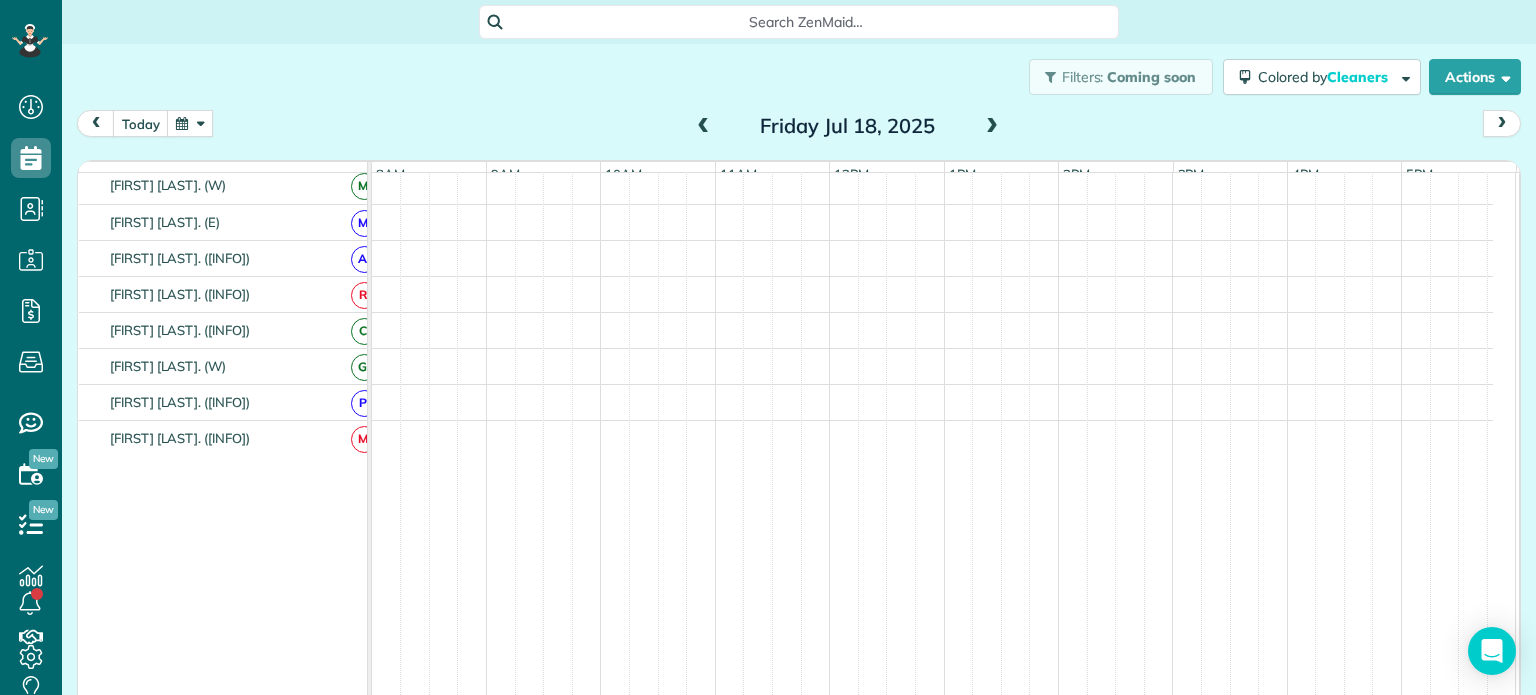 scroll, scrollTop: 577, scrollLeft: 0, axis: vertical 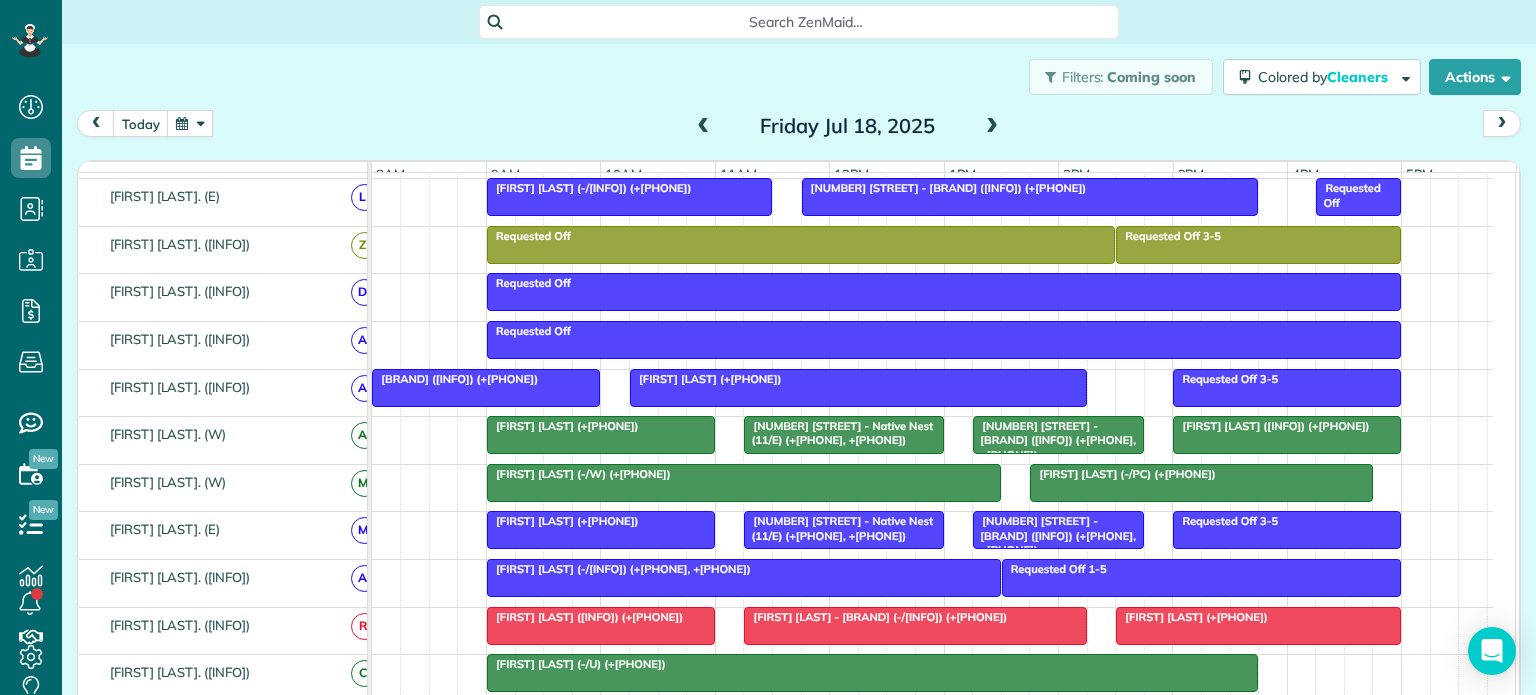 click at bounding box center [992, 127] 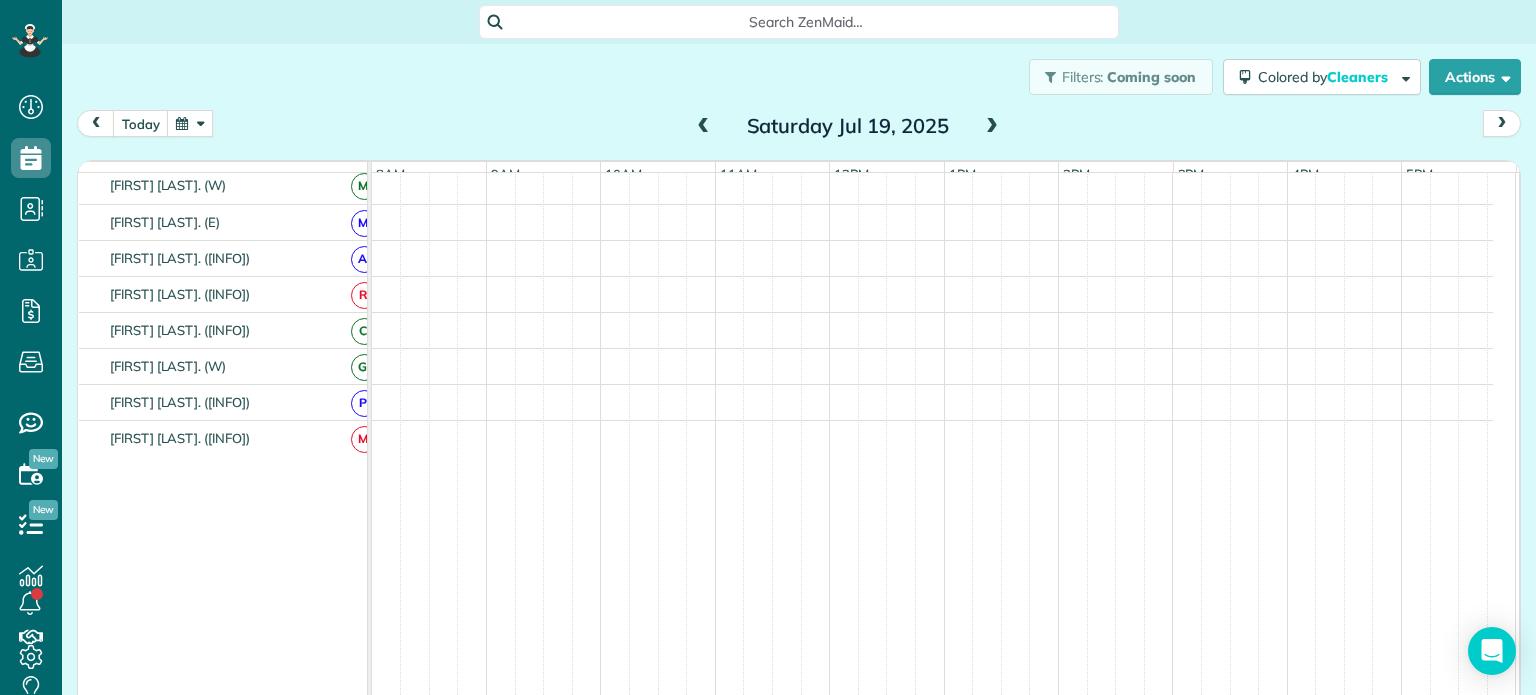 scroll, scrollTop: 577, scrollLeft: 0, axis: vertical 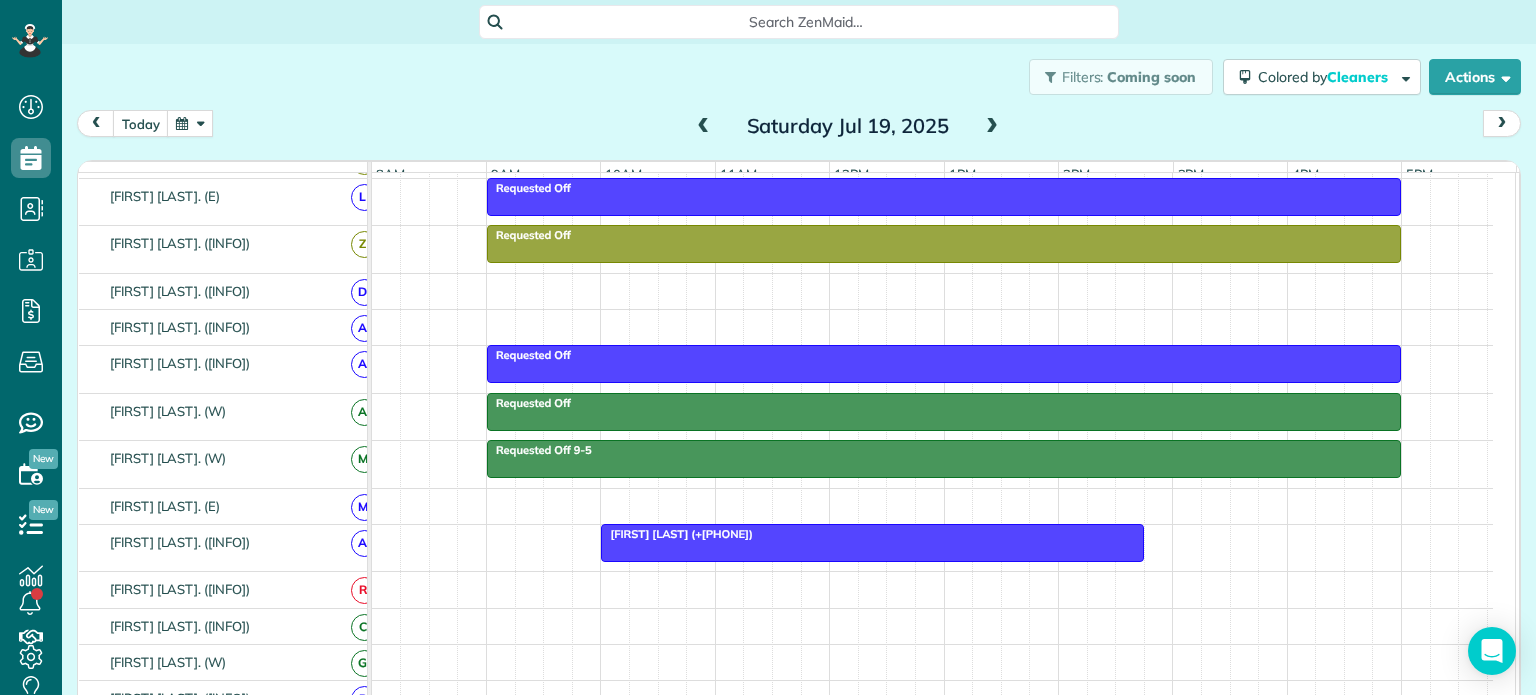 click at bounding box center [992, 127] 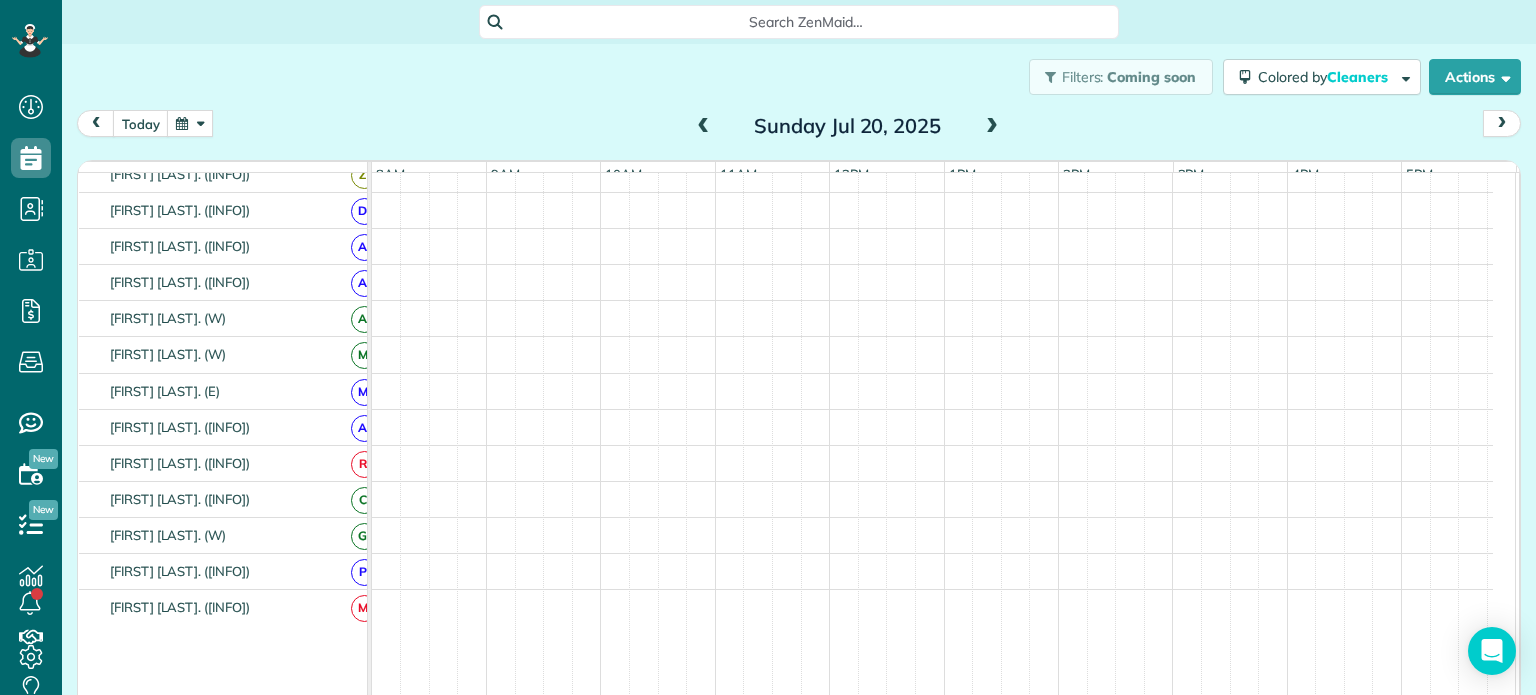 scroll, scrollTop: 577, scrollLeft: 0, axis: vertical 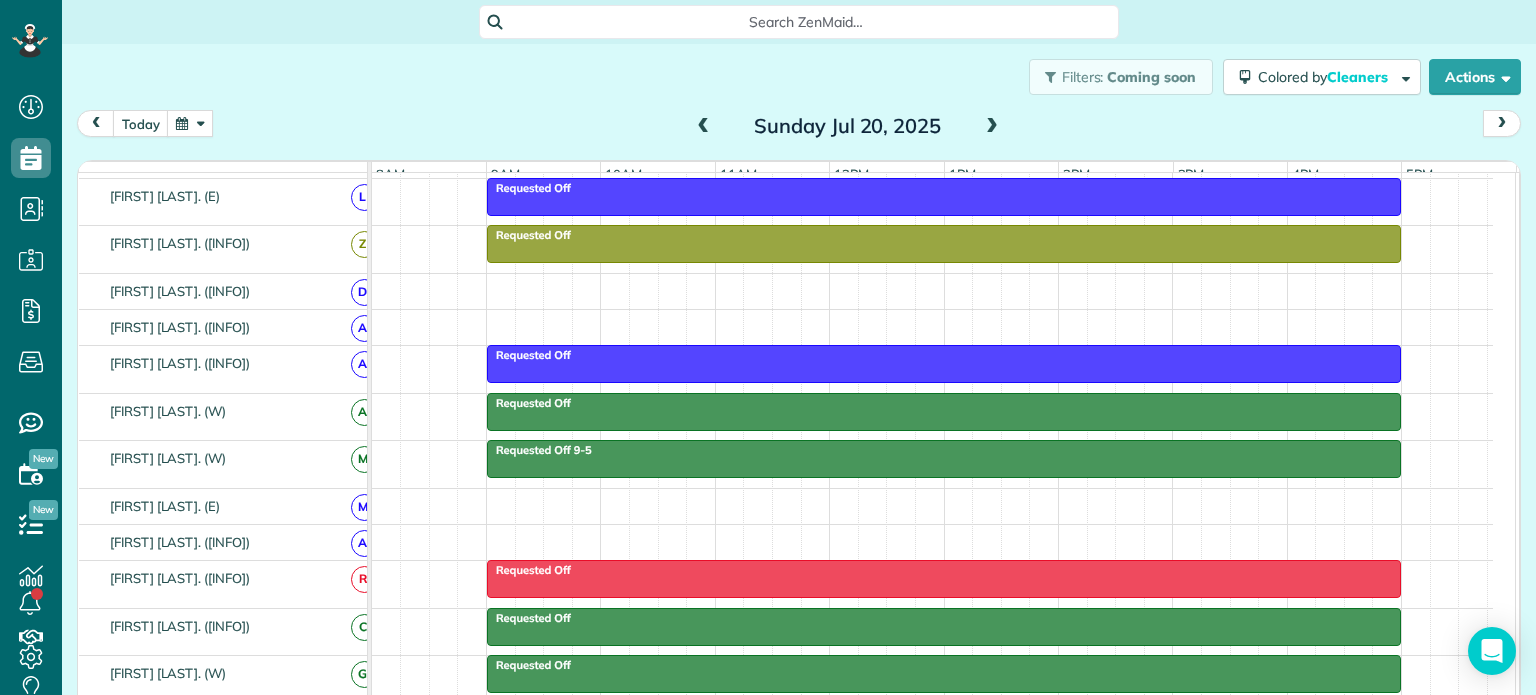 click at bounding box center (992, 127) 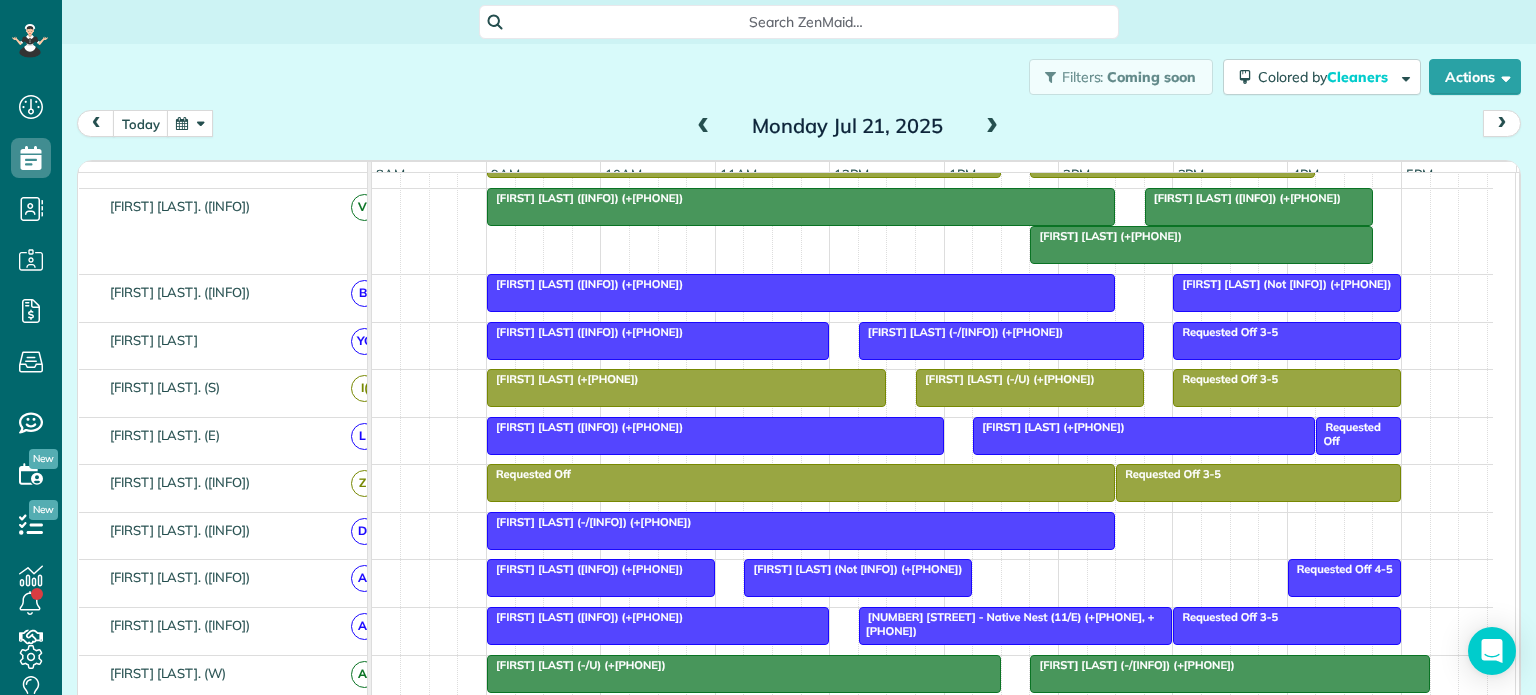 scroll, scrollTop: 816, scrollLeft: 0, axis: vertical 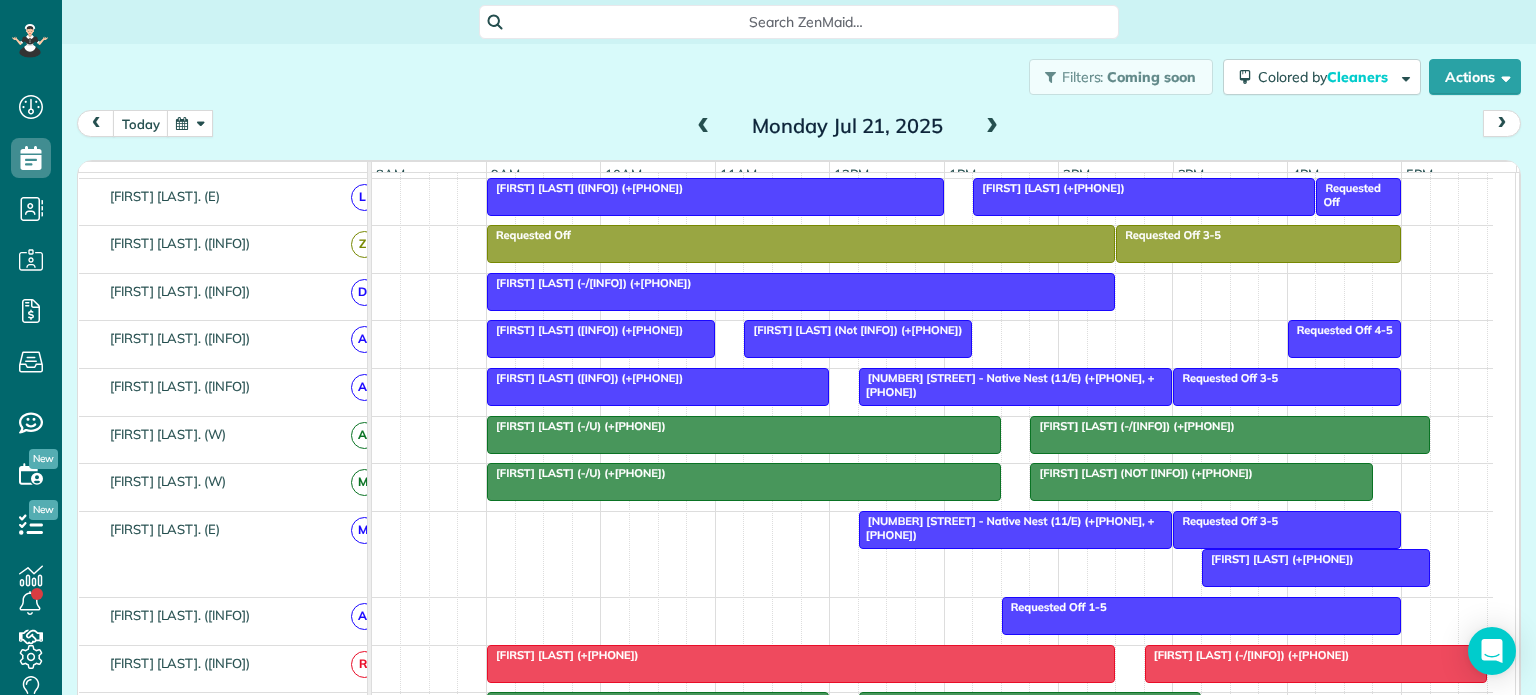 click at bounding box center (992, 127) 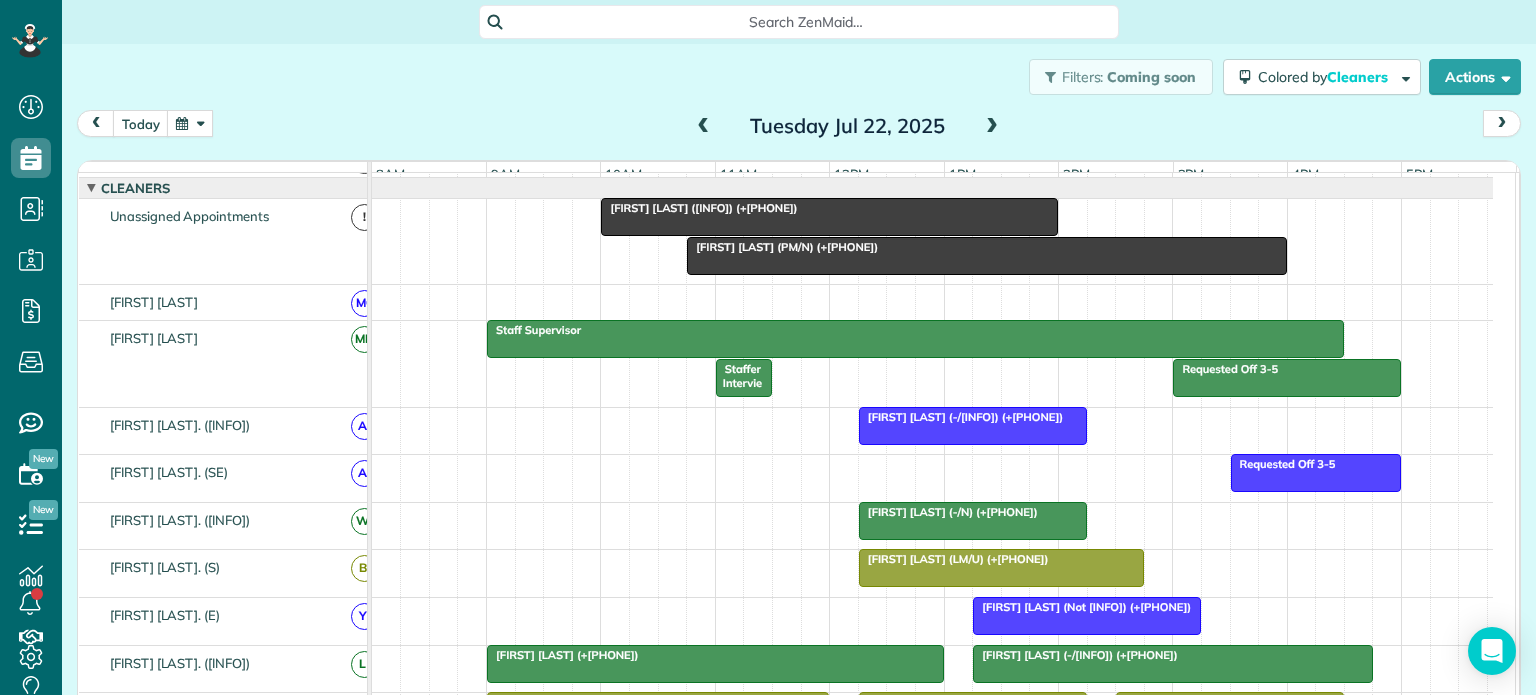 scroll, scrollTop: 90, scrollLeft: 0, axis: vertical 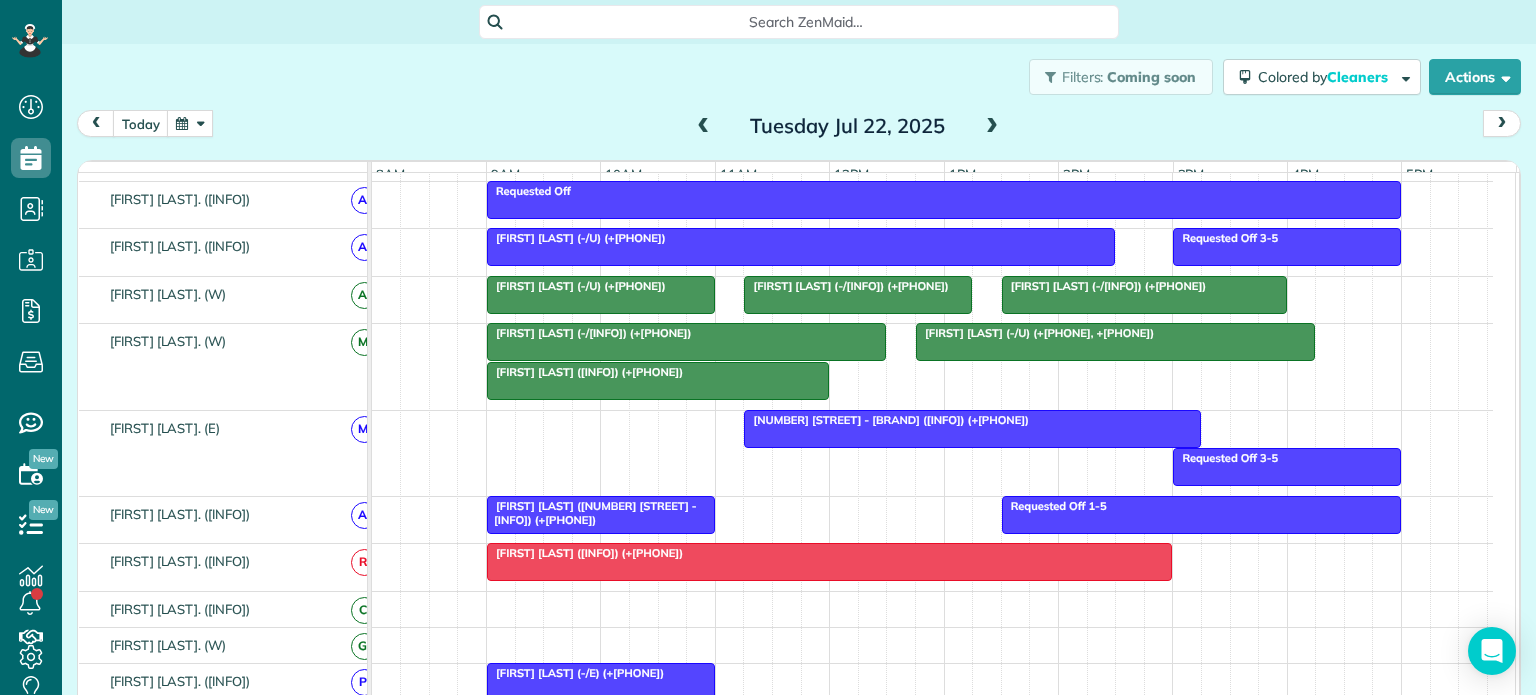 click on "Jacob Davis (9/S) (+14695253450)" at bounding box center [585, 372] 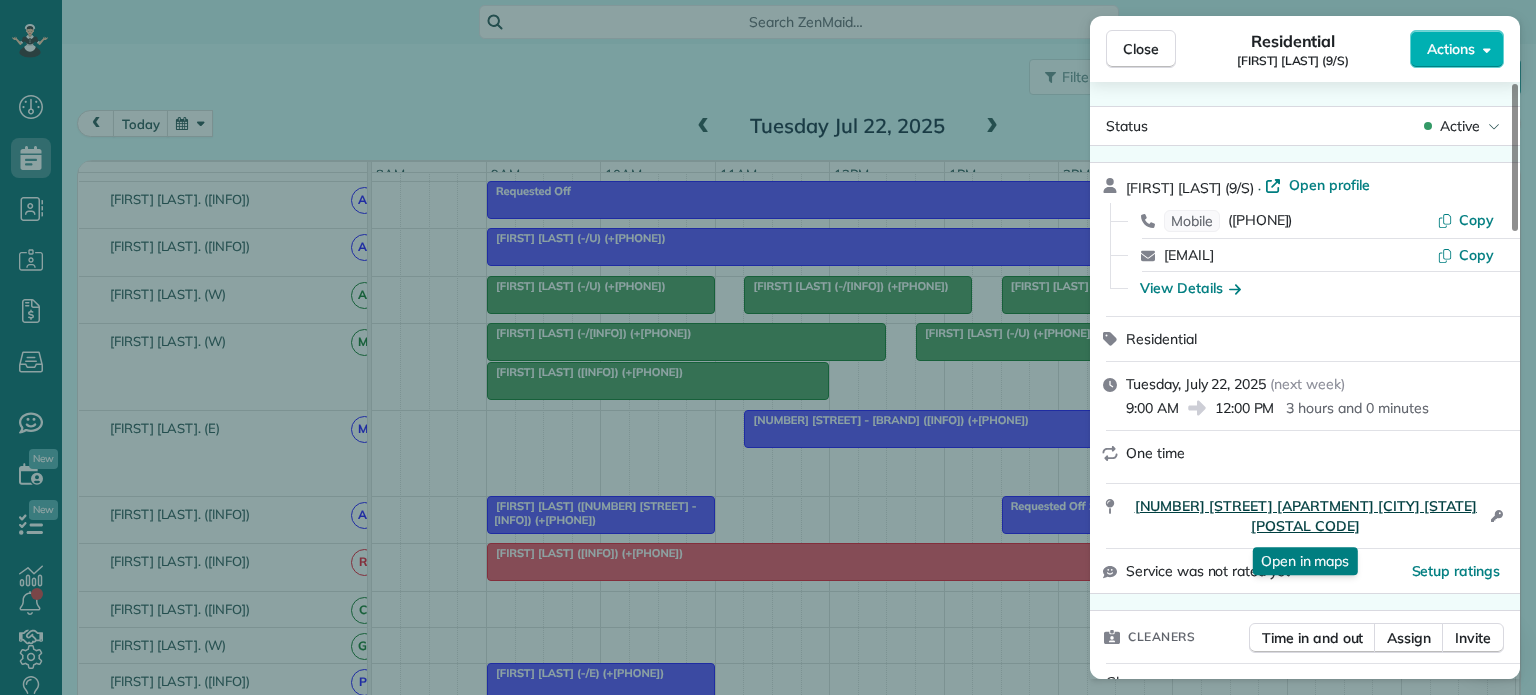 drag, startPoint x: 1124, startPoint y: 483, endPoint x: 1342, endPoint y: 527, distance: 222.39604 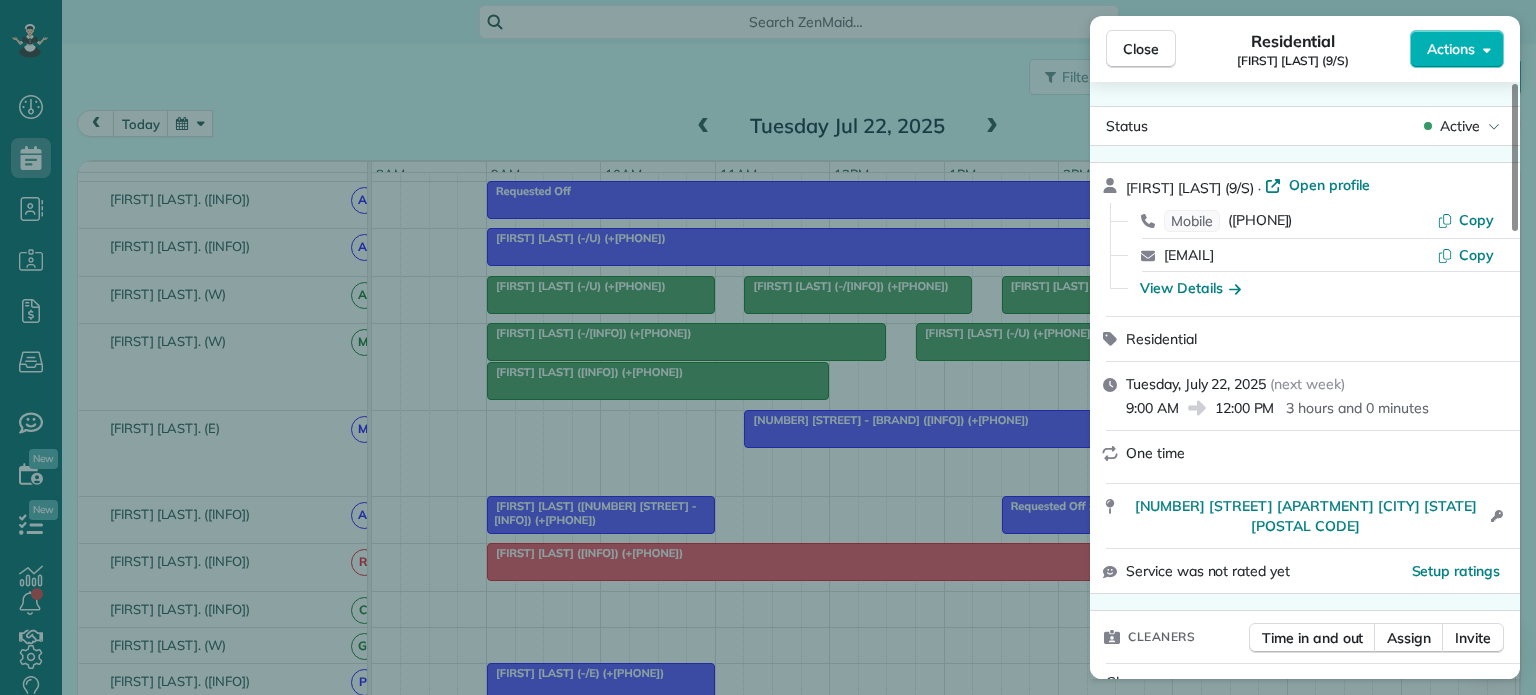 click on "Close Residential Jacob Davis (9/S) Actions Status Active Jacob Davis (9/S) · Open profile Mobile (469) 525-3450 Copy jacobdavis5200@gmail.com Copy View Details Residential Tuesday, July 22, 2025 ( next week ) 9:00 AM 12:00 PM 3 hours and 0 minutes One time 227 West 10th Street Apartment 3214 Dallas Texas 75208 Open access information Service was not rated yet Setup ratings Cleaners Time in and out Assign Invite Cleaners Mayte   Calzada. (W) 9:00 AM 12:00 PM Checklist Try Now Keep this appointment up to your standards. Stay on top of every detail, keep your cleaners organised, and your client happy. Assign a checklist Watch a 5 min demo Billing Billing actions Price $118.00 Overcharge $0.00 Discount $0.00 Coupon discount - Primary tax Texas State &amp; Local Sales &amp; Use Tax (8.25%) $9.74 Secondary tax - Total appointment price $127.74 Tips collected New feature! $0.00 Unpaid Mark as paid Total including tip $127.74 Get paid online in no-time! Send an invoice and reward your cleaners with tips Work items" at bounding box center [768, 347] 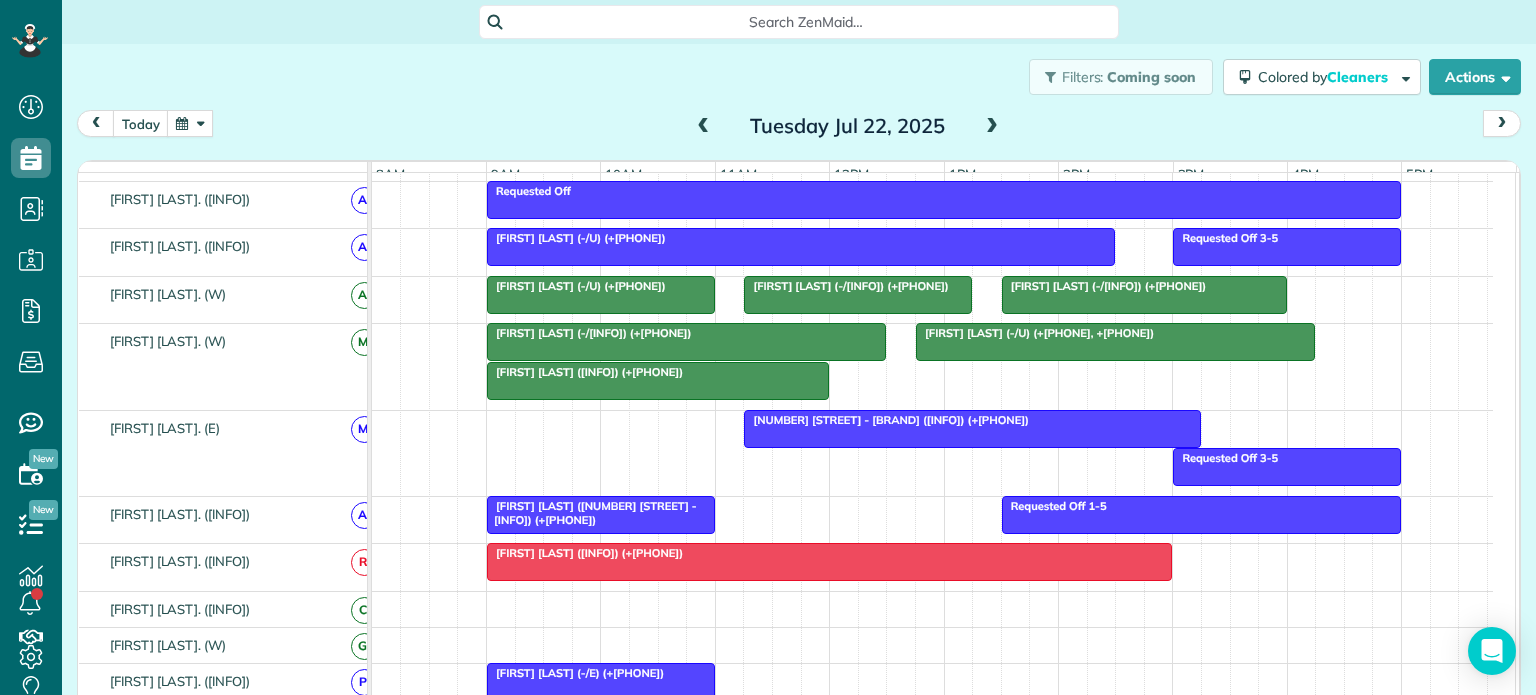 click on "Katherine Glueckert (-/U) (+18475659022, +12623660688) Tresea Moses (-/U) (+15805850762) Jacob Davis (9/S) (+14695253450)" at bounding box center (932, 366) 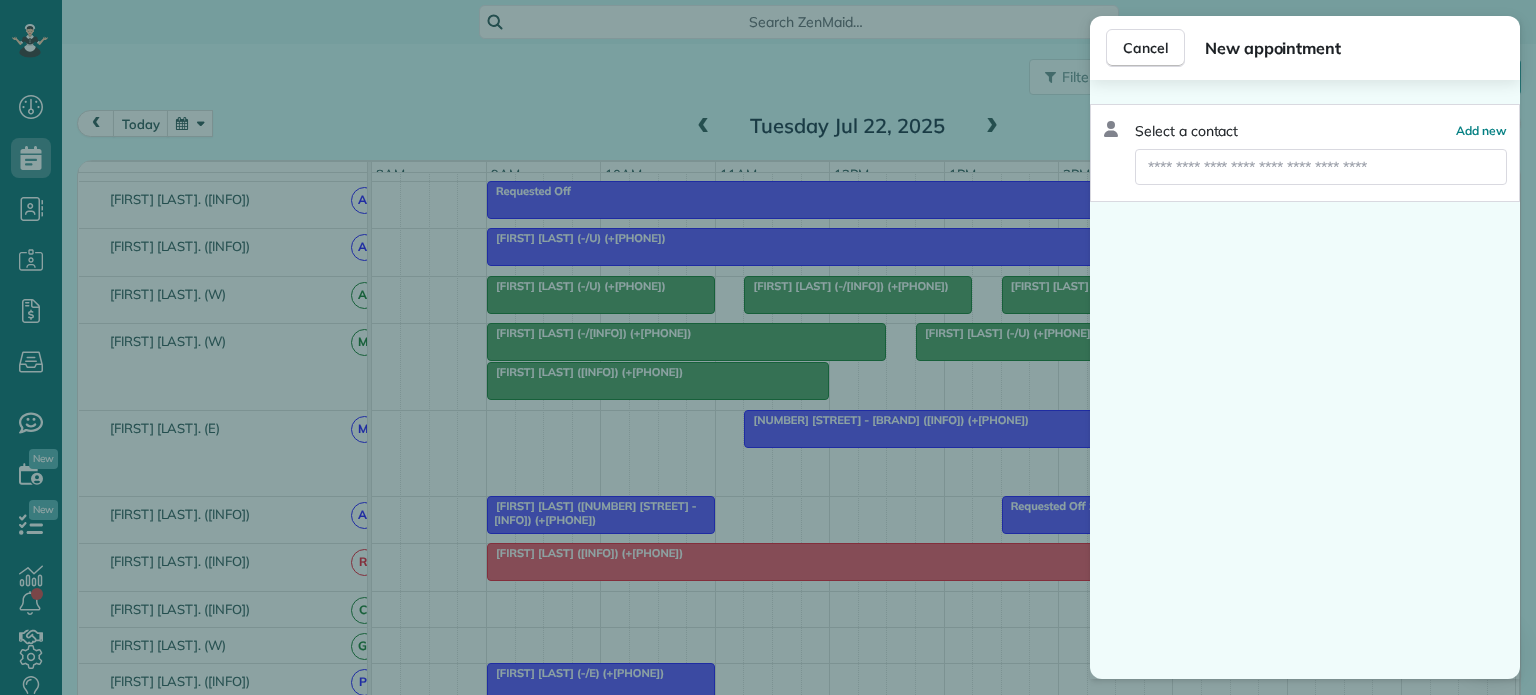 click on "Cancel New appointment Select a contact Add new" at bounding box center [768, 347] 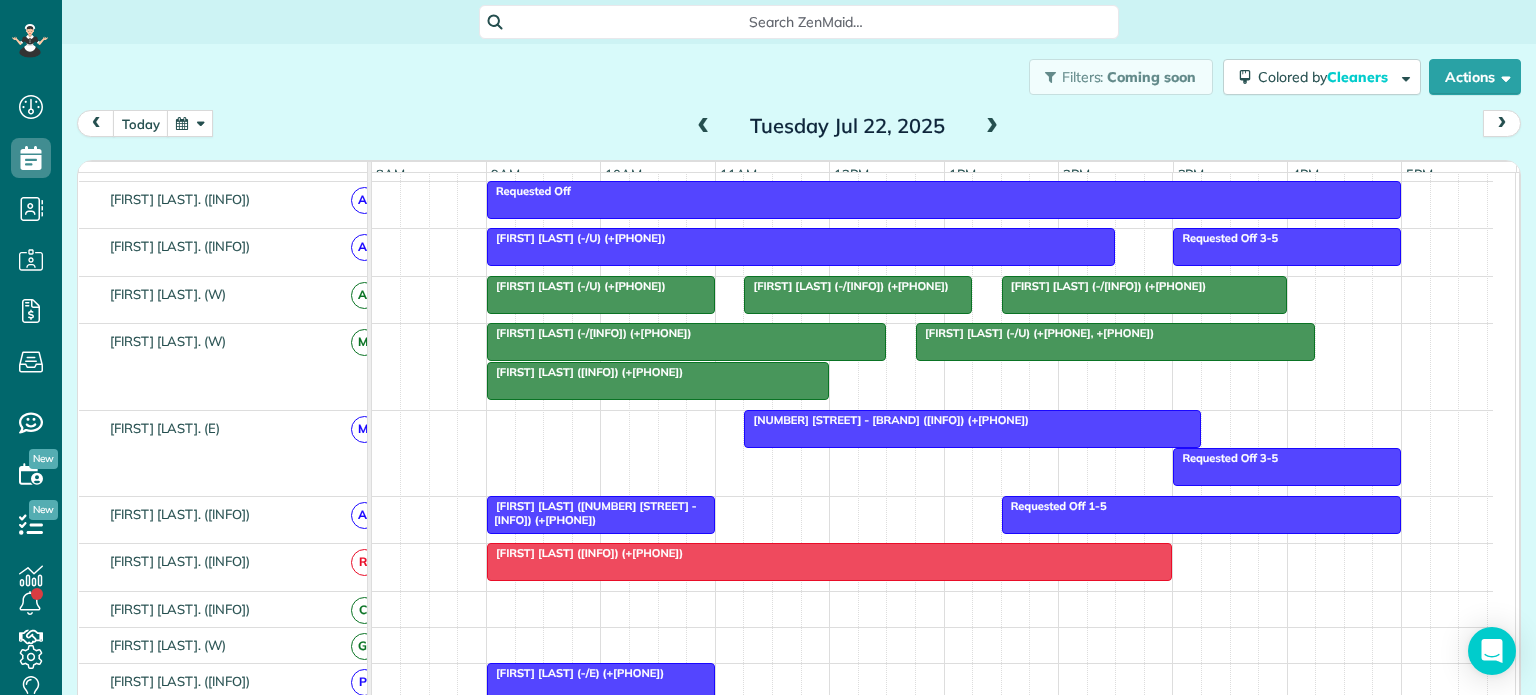 click at bounding box center (704, 127) 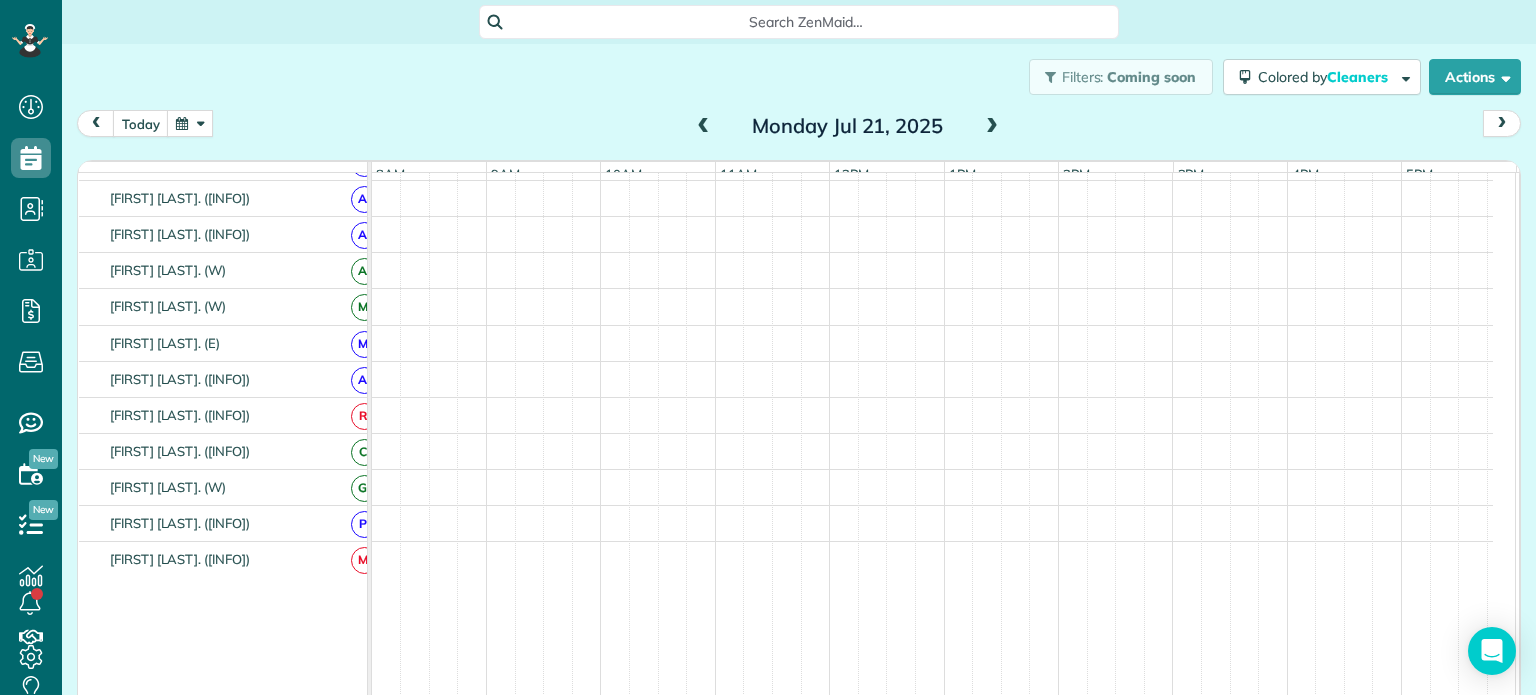 scroll, scrollTop: 956, scrollLeft: 0, axis: vertical 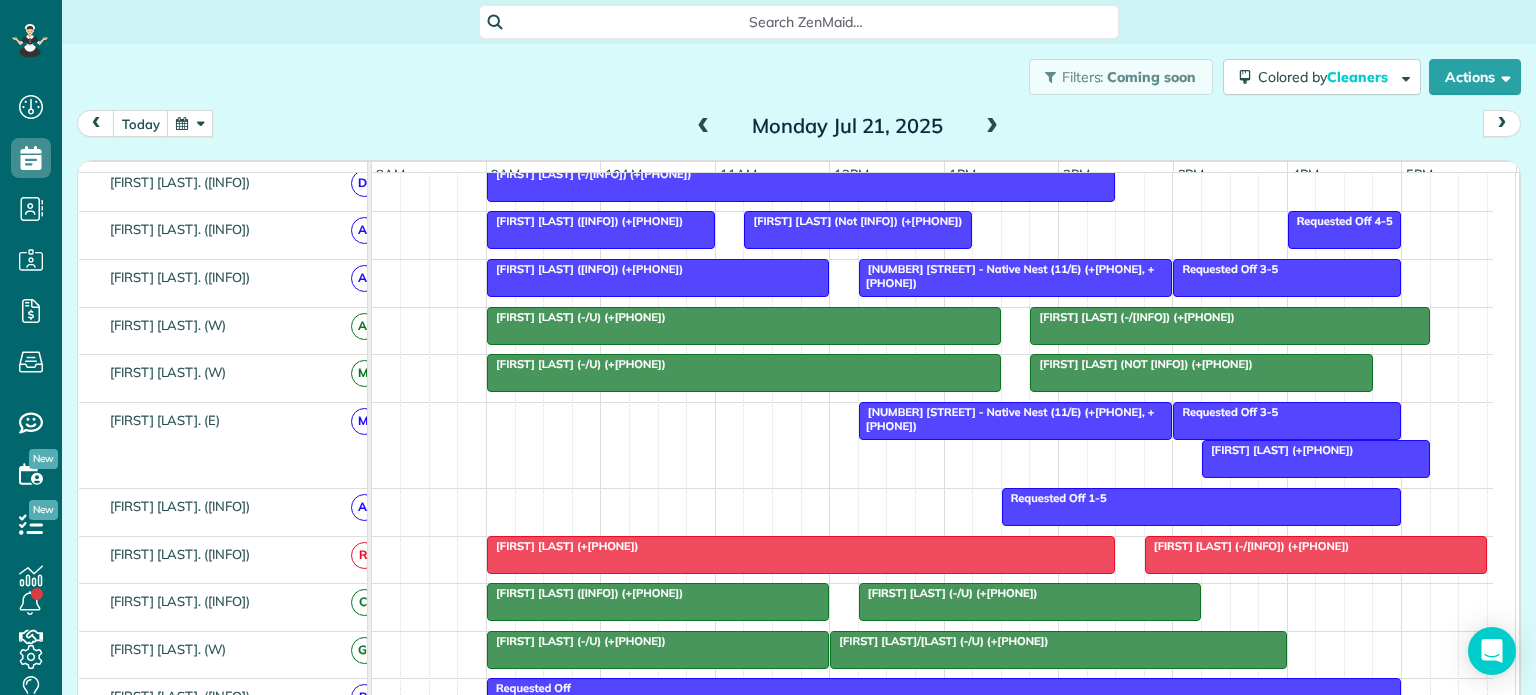 click at bounding box center [992, 127] 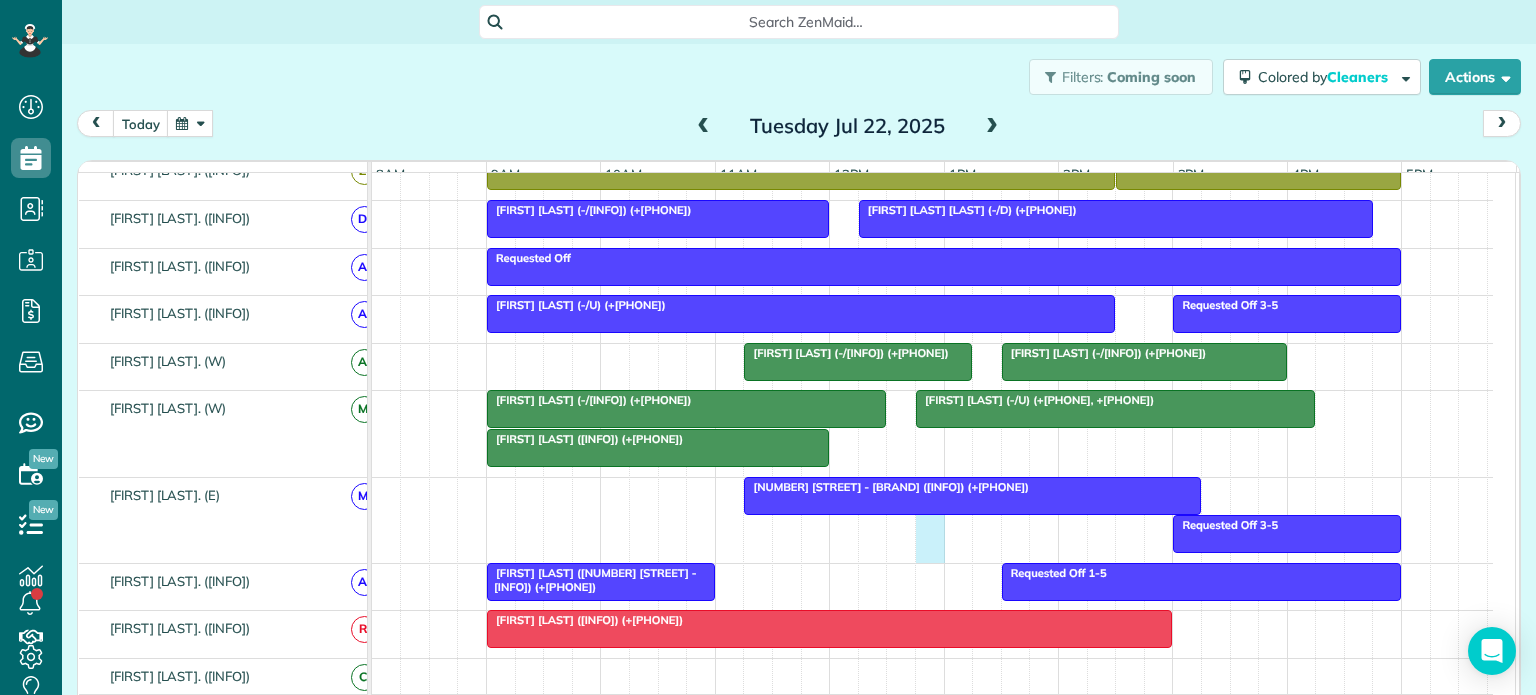 click on "Requested Off 3-5 2731 Southland - Native Nest (11/S) (+19406821867)" at bounding box center (932, 520) 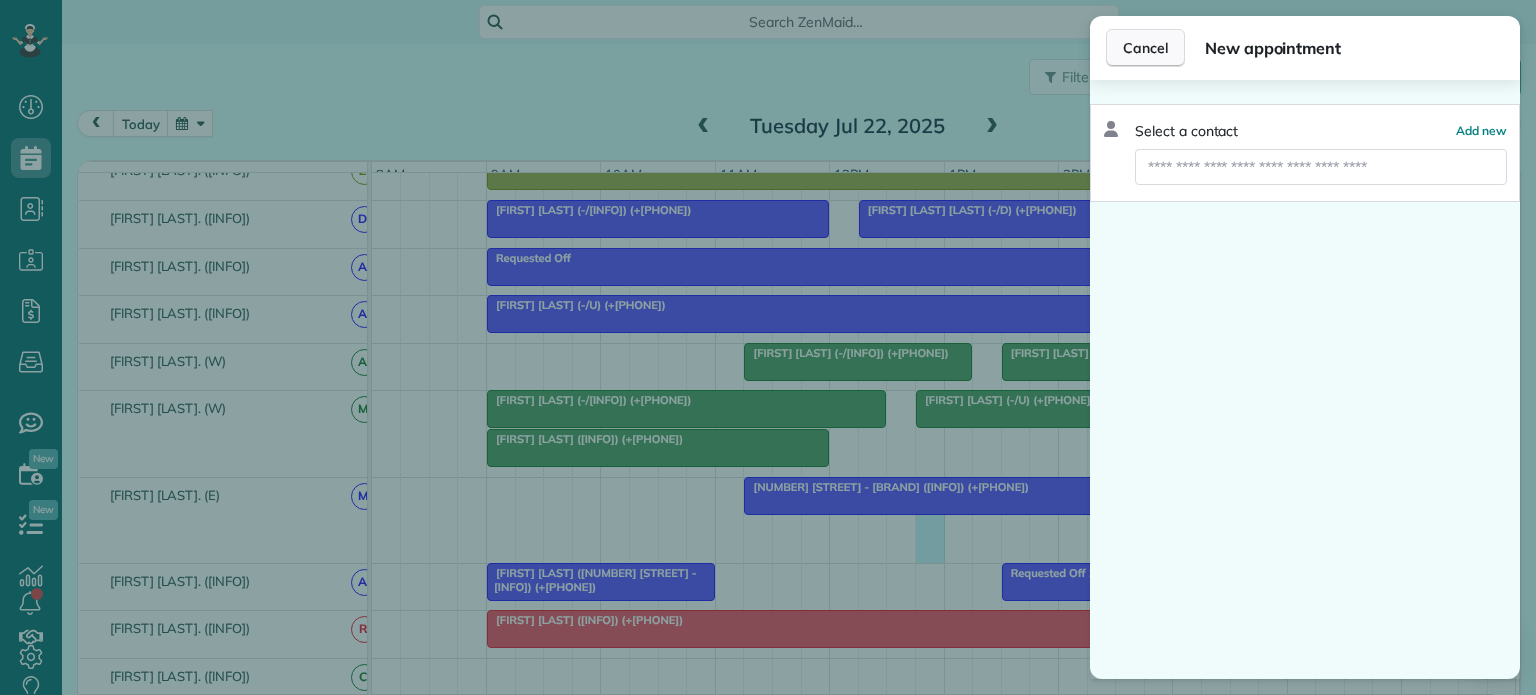 click on "Cancel" at bounding box center [1145, 48] 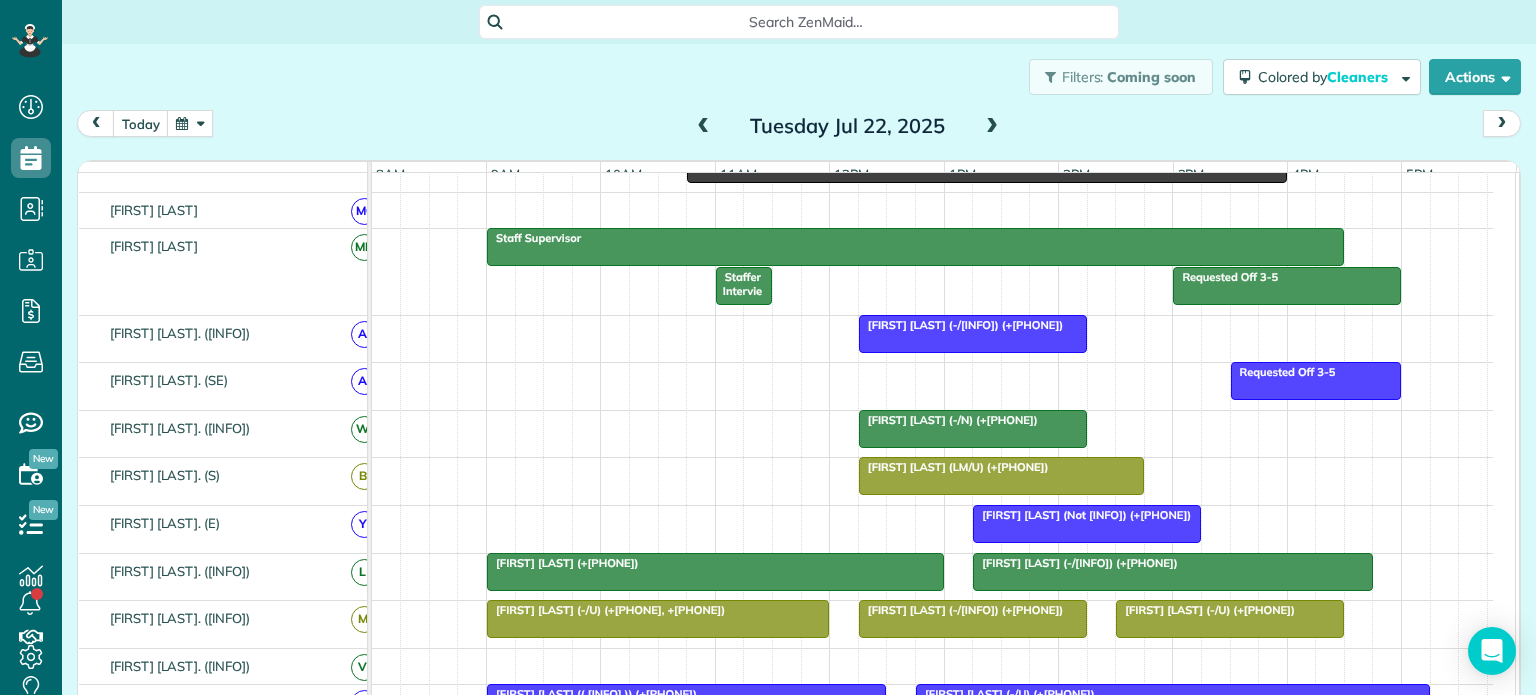 click on "Brett Martinsen (-/U) (+12147178525)" at bounding box center (961, 325) 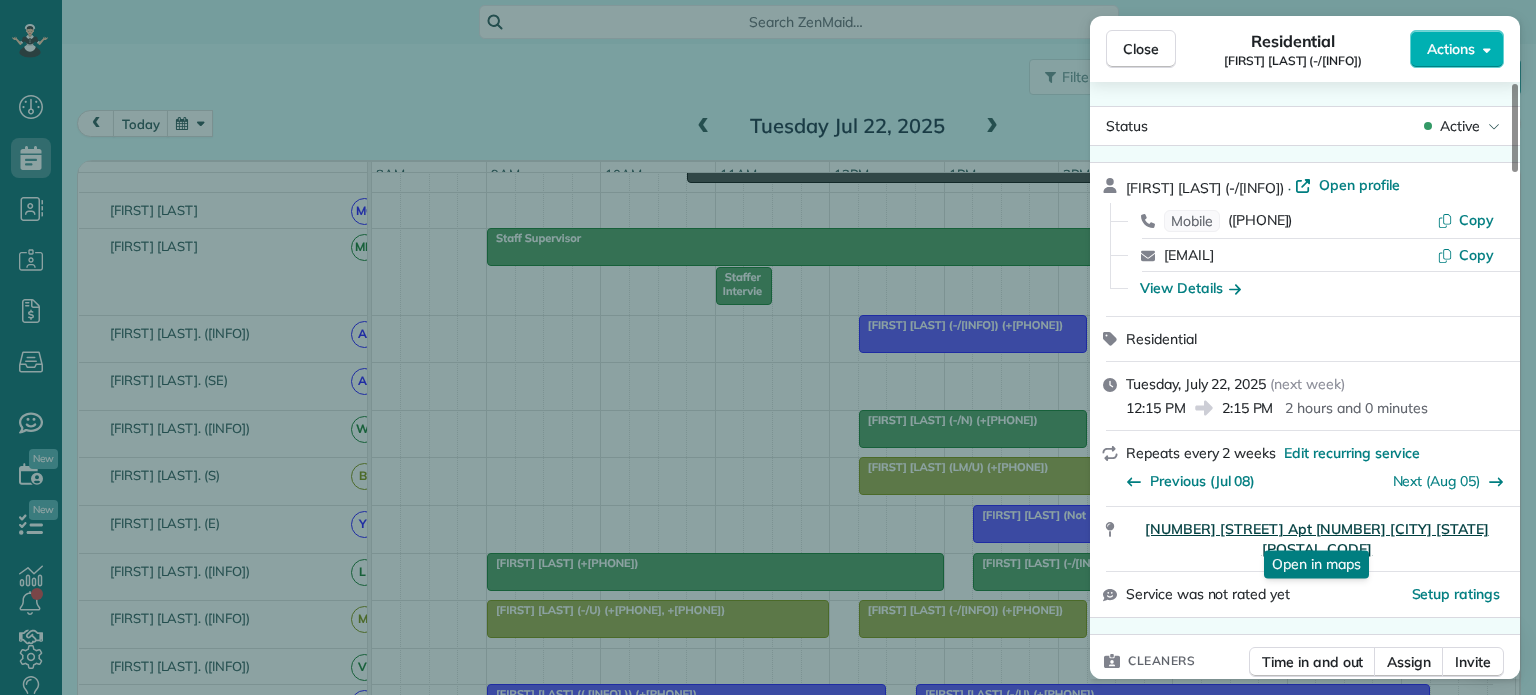 drag, startPoint x: 1116, startPoint y: 514, endPoint x: 1436, endPoint y: 539, distance: 320.97507 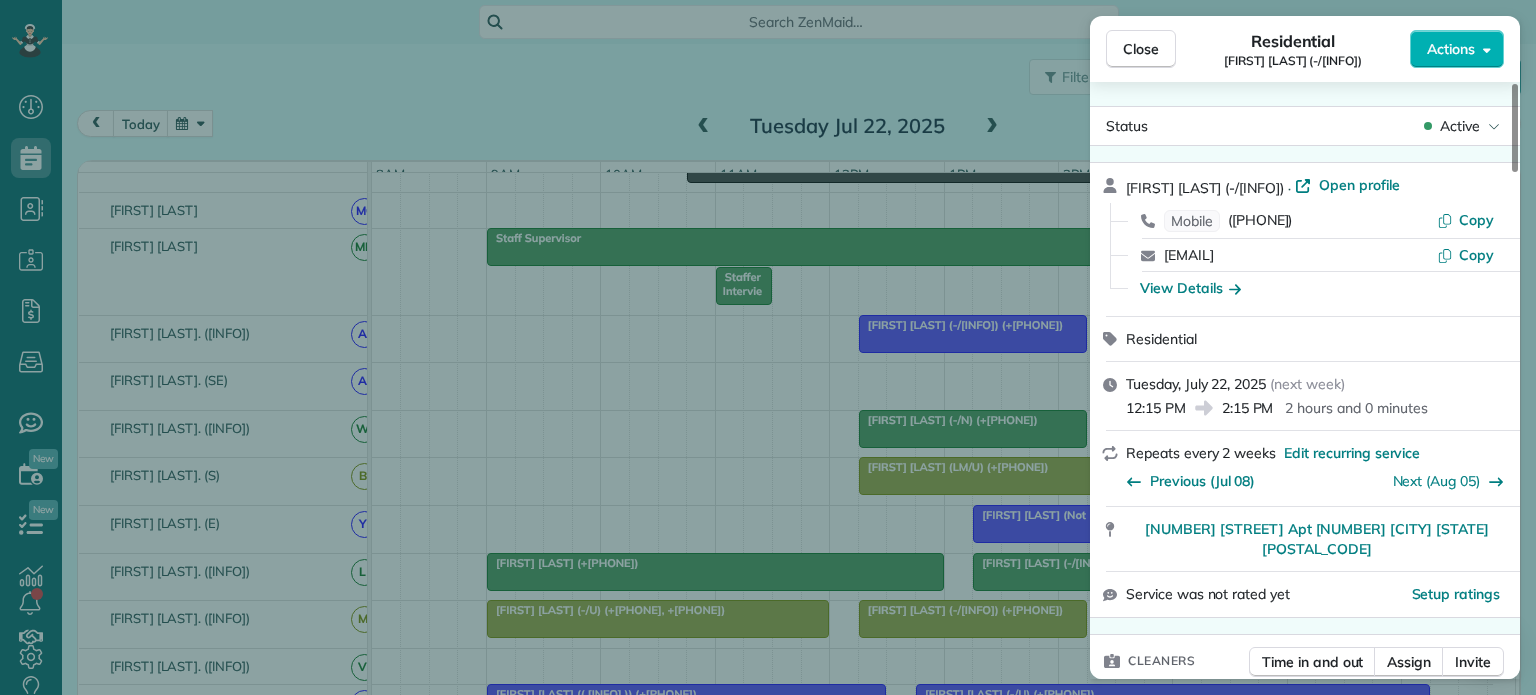 click on "Close Residential Brett Martinsen (-/U) Actions Status Active Brett Martinsen (-/U) · Open profile Mobile (214) 717-8525 Copy martinsenbrett@gmail.com Copy View Details Residential Tuesday, July 22, 2025 ( next week ) 12:15 PM 2:15 PM 2 hours and 0 minutes Repeats every 2 weeks Edit recurring service Previous (Jul 08) Next (Aug 05) 3100 Carlisle St Apt 11110 Dallas TX 75204 Service was not rated yet Setup ratings Cleaners Time in and out Assign Invite Cleaners Areceli   Roque. (SE) 12:15 PM 2:15 PM Checklist Try Now Keep this appointment up to your standards. Stay on top of every detail, keep your cleaners organised, and your client happy. Assign a checklist Watch a 5 min demo Billing Billing actions Price $80.00 Overcharge $0.00 Discount $0.00 Coupon discount - Primary tax Texas State &amp; Local Sales &amp; Use Tax (8.25%) $6.60 Secondary tax - Total appointment price $86.60 Tips collected New feature! $0.00 Unpaid Mark as paid Total including tip $86.60 Get paid online in no-time! Work items Notes 3 1 ( )" at bounding box center [768, 347] 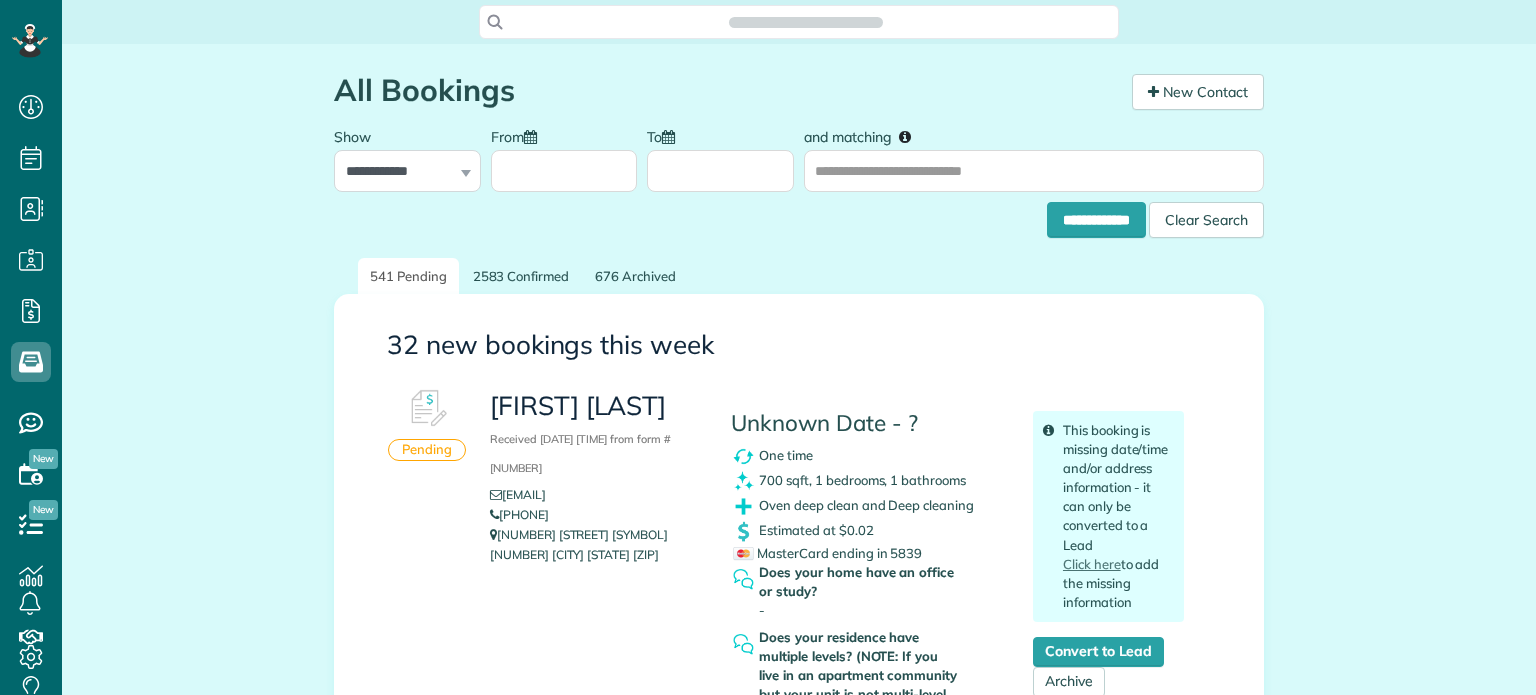 scroll, scrollTop: 0, scrollLeft: 0, axis: both 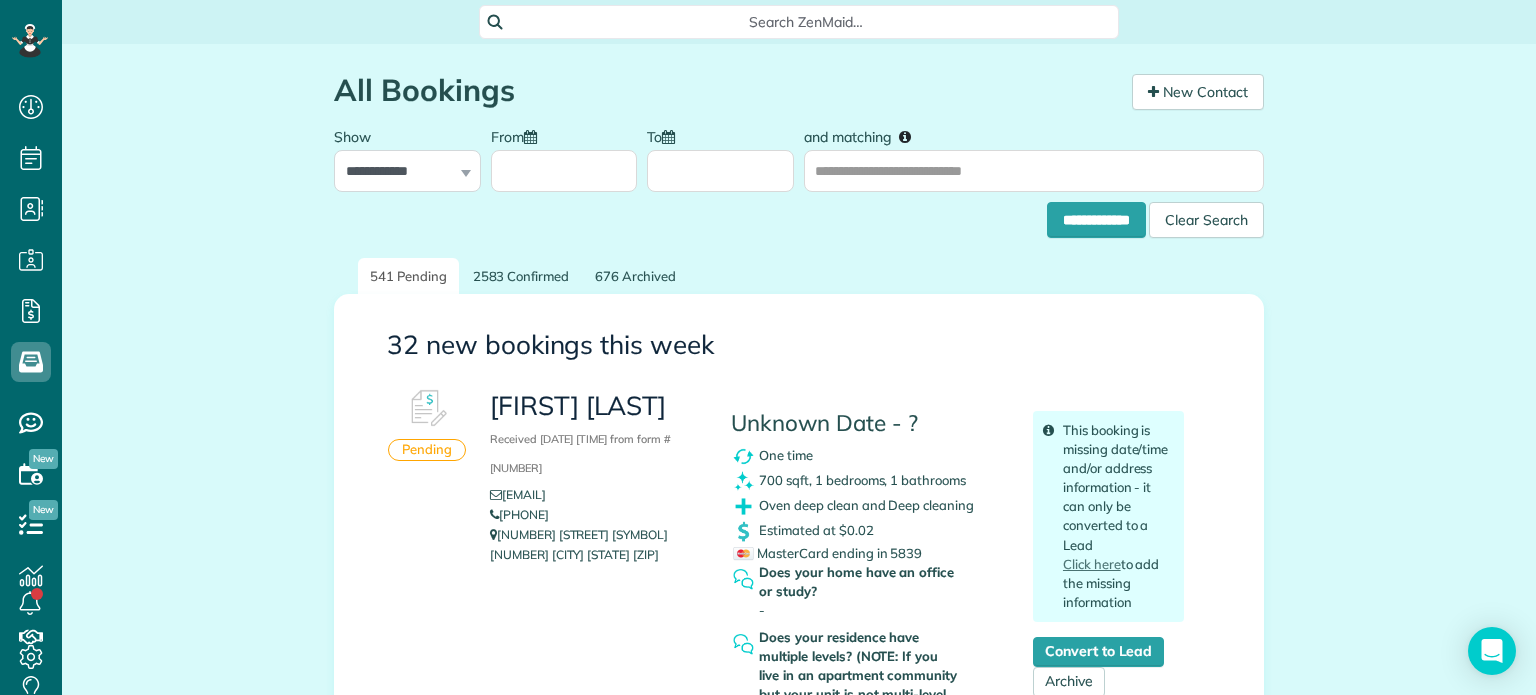 click on "3604 Cedar Springs Road
Apt. 139
Dallas TX  75219" at bounding box center (595, 545) 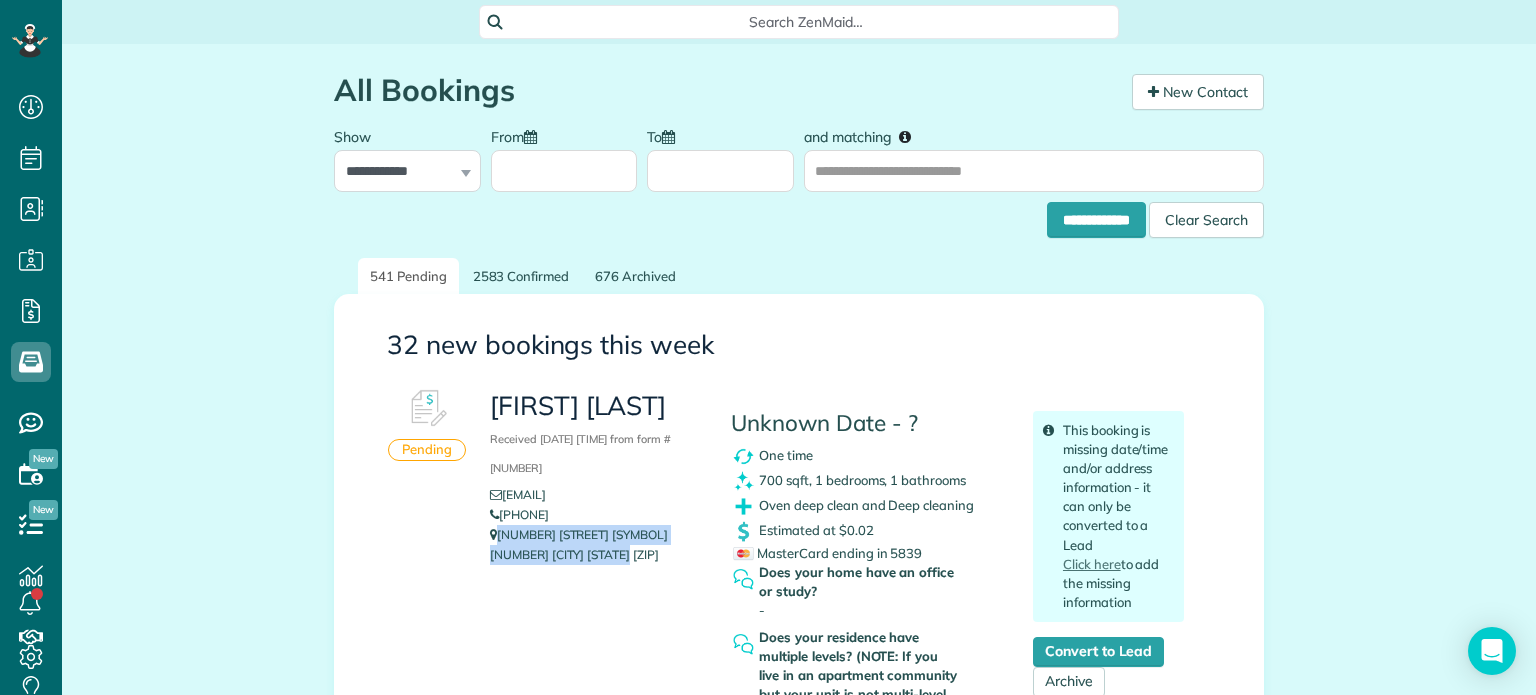 drag, startPoint x: 582, startPoint y: 579, endPoint x: 489, endPoint y: 563, distance: 94.36631 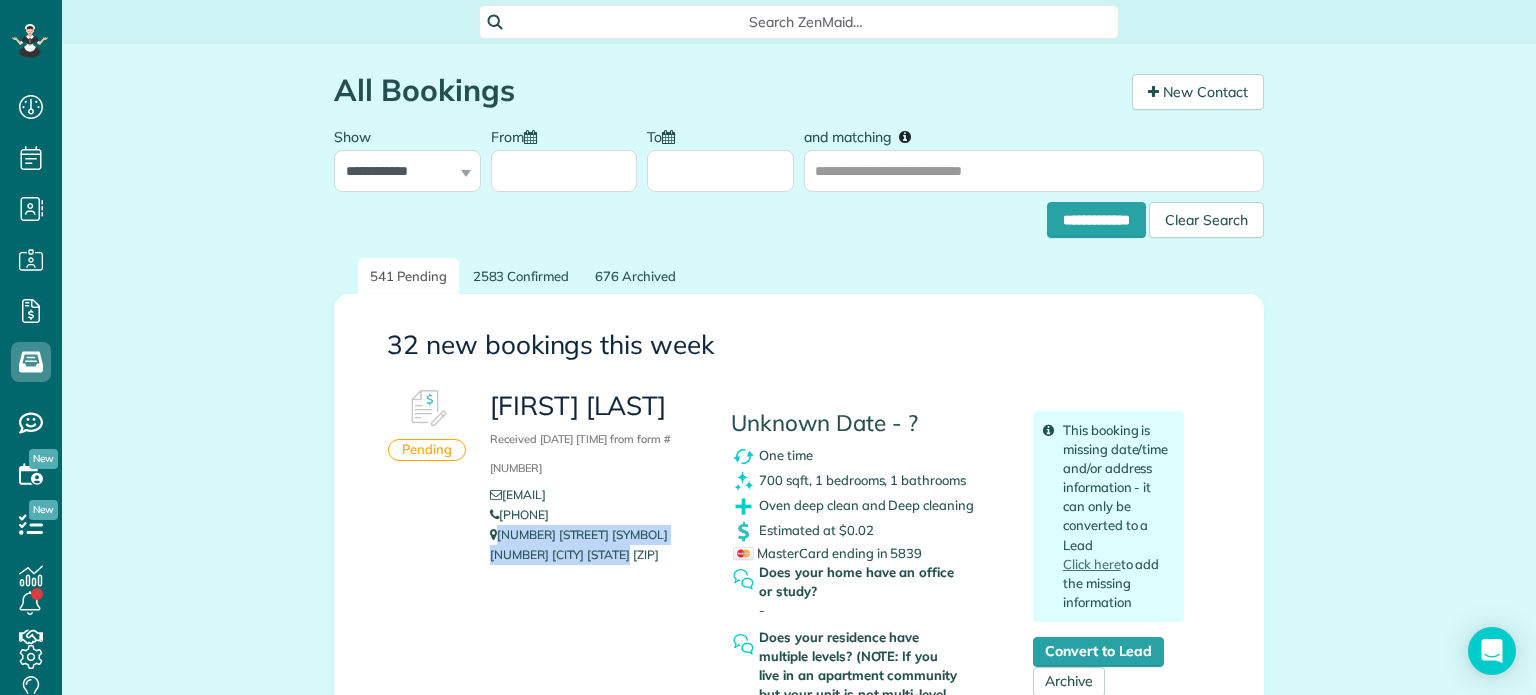 click on "[NUMBER] [STREET]
Apt. [NUMBER]
[CITY] [STATE]  [POSTAL_CODE]" at bounding box center [595, 545] 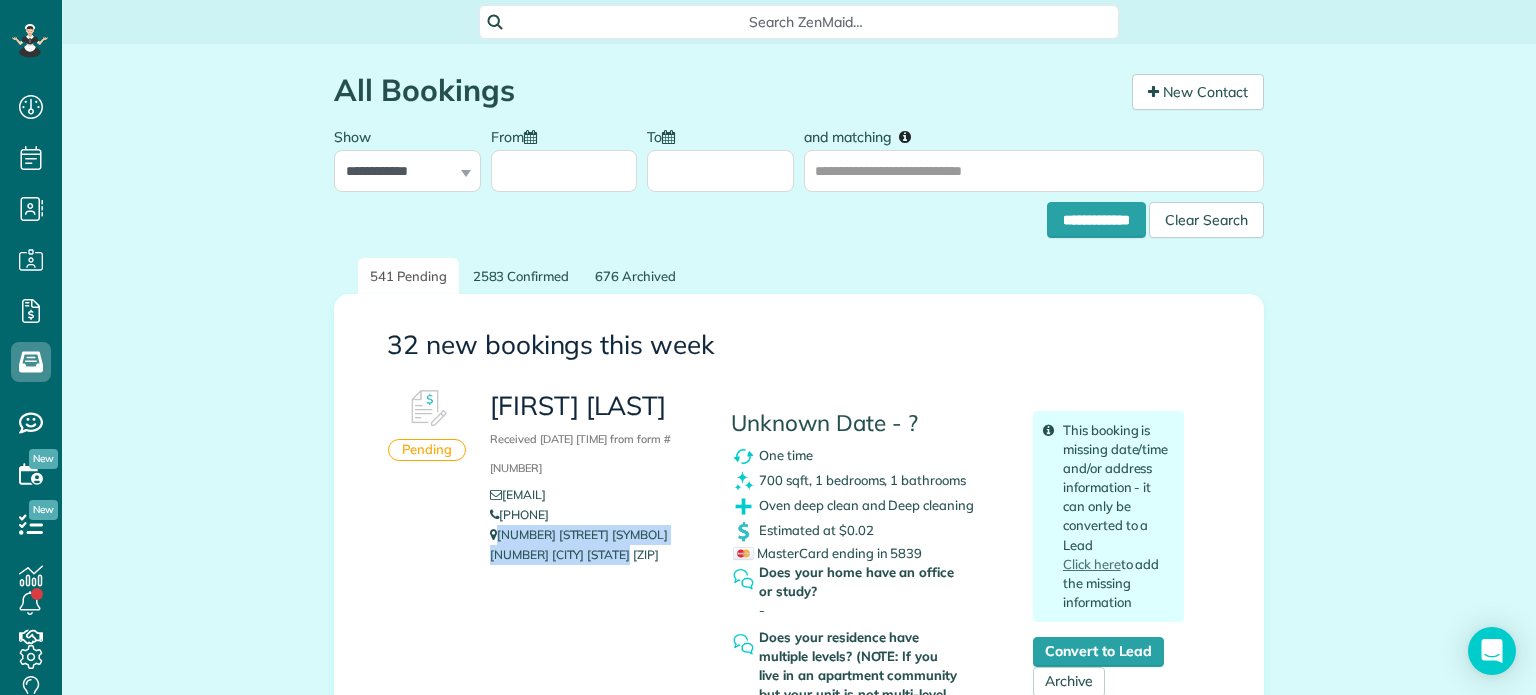 copy on "[NUMBER] [STREET]
Apt. [NUMBER]
[CITY] [STATE]  [POSTAL_CODE]" 